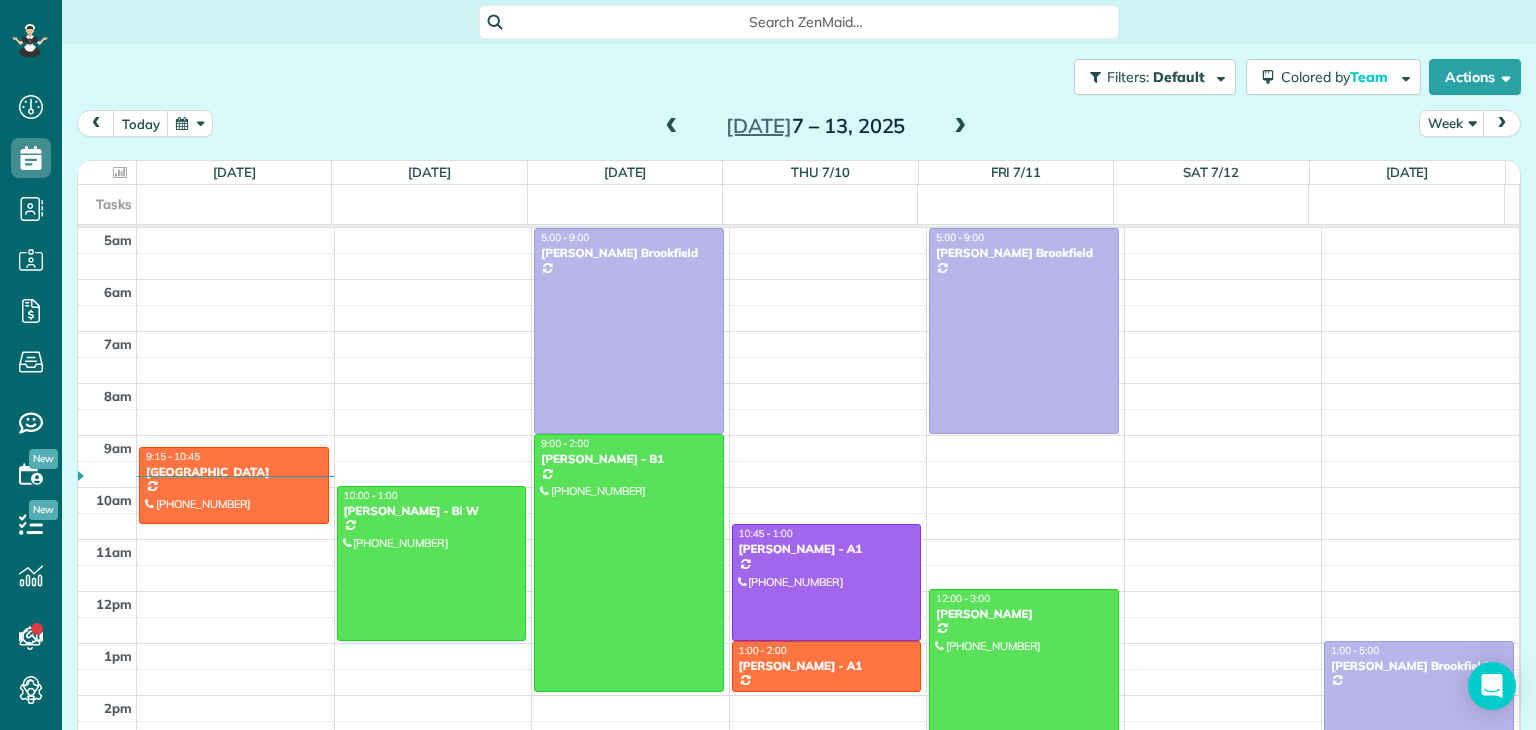 scroll, scrollTop: 0, scrollLeft: 0, axis: both 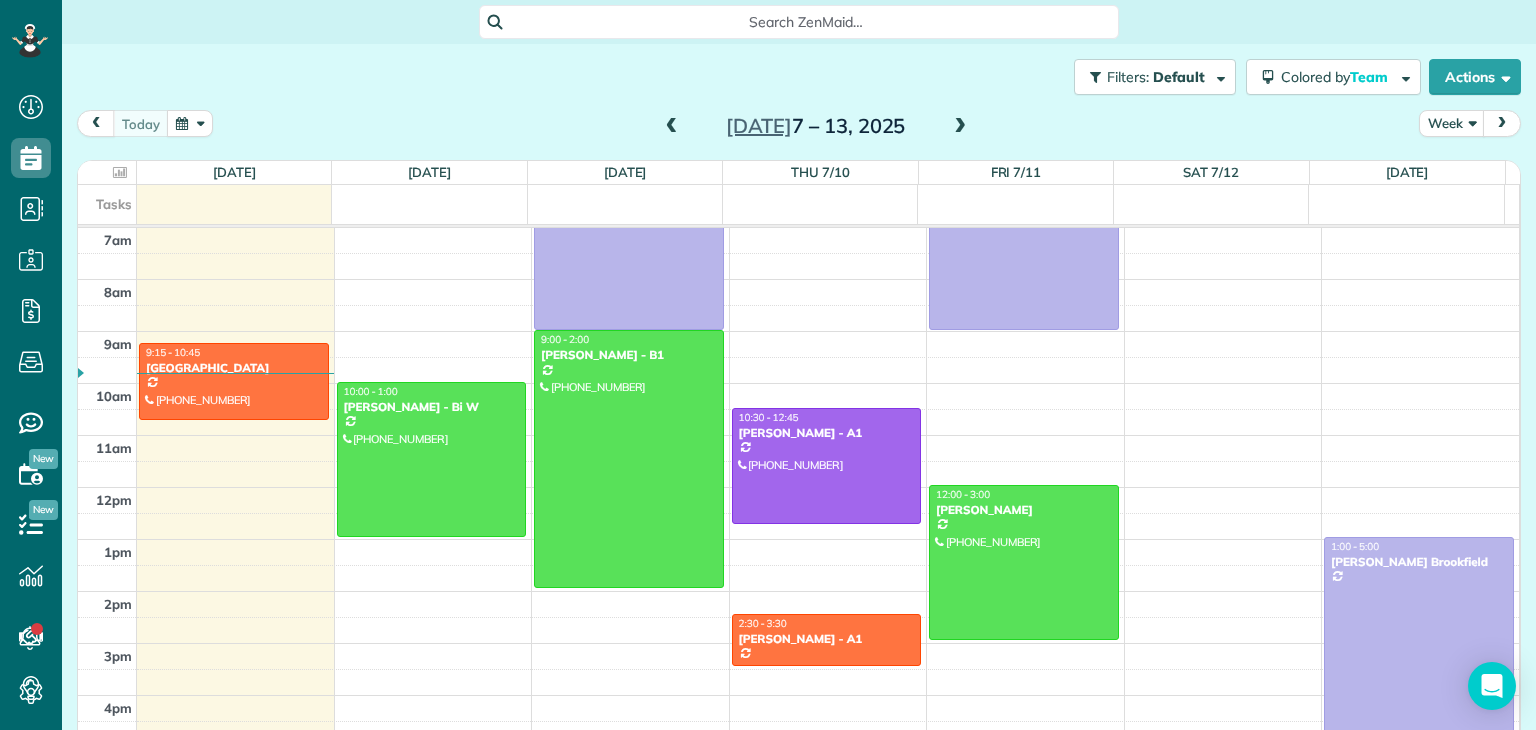 click at bounding box center [672, 127] 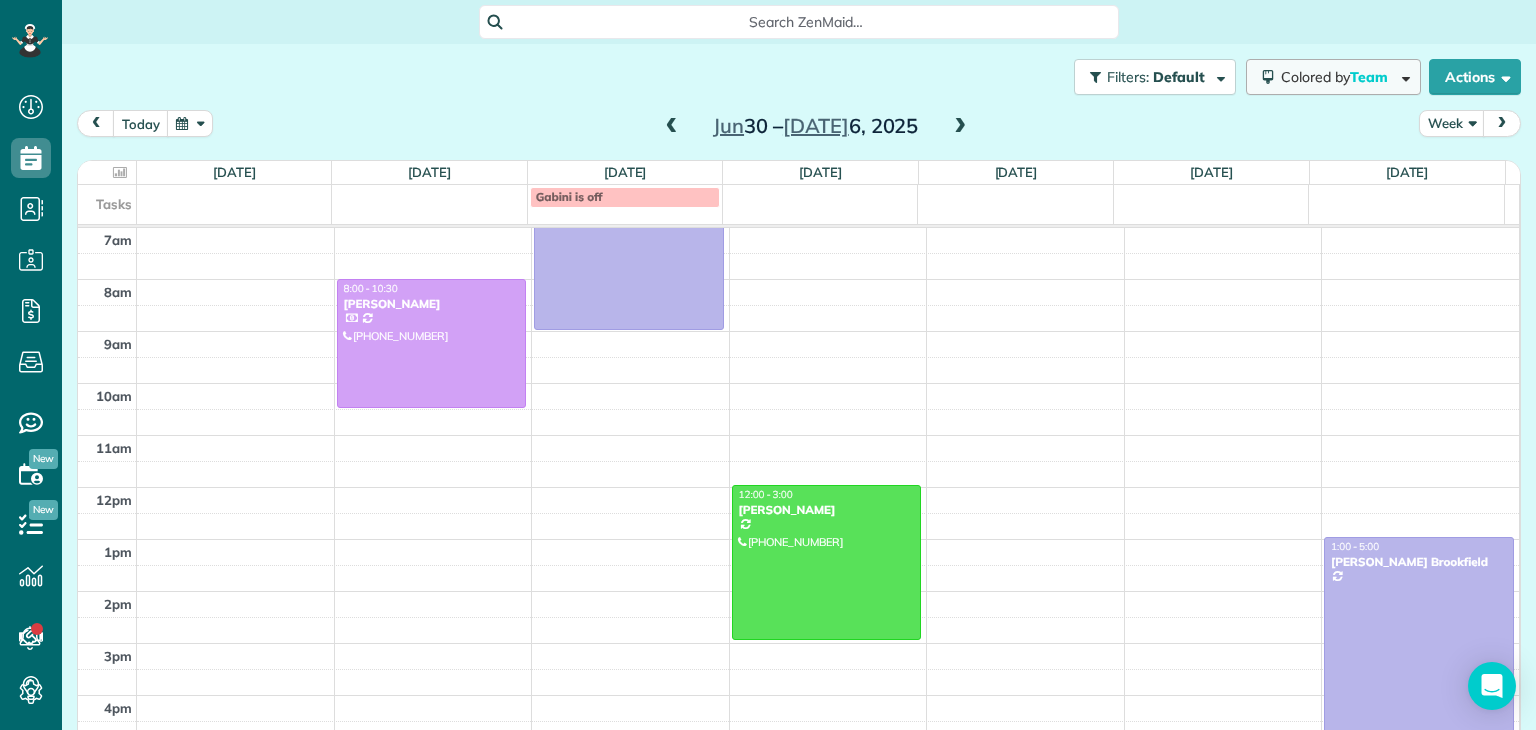 click on "Colored by  Team" at bounding box center (1338, 77) 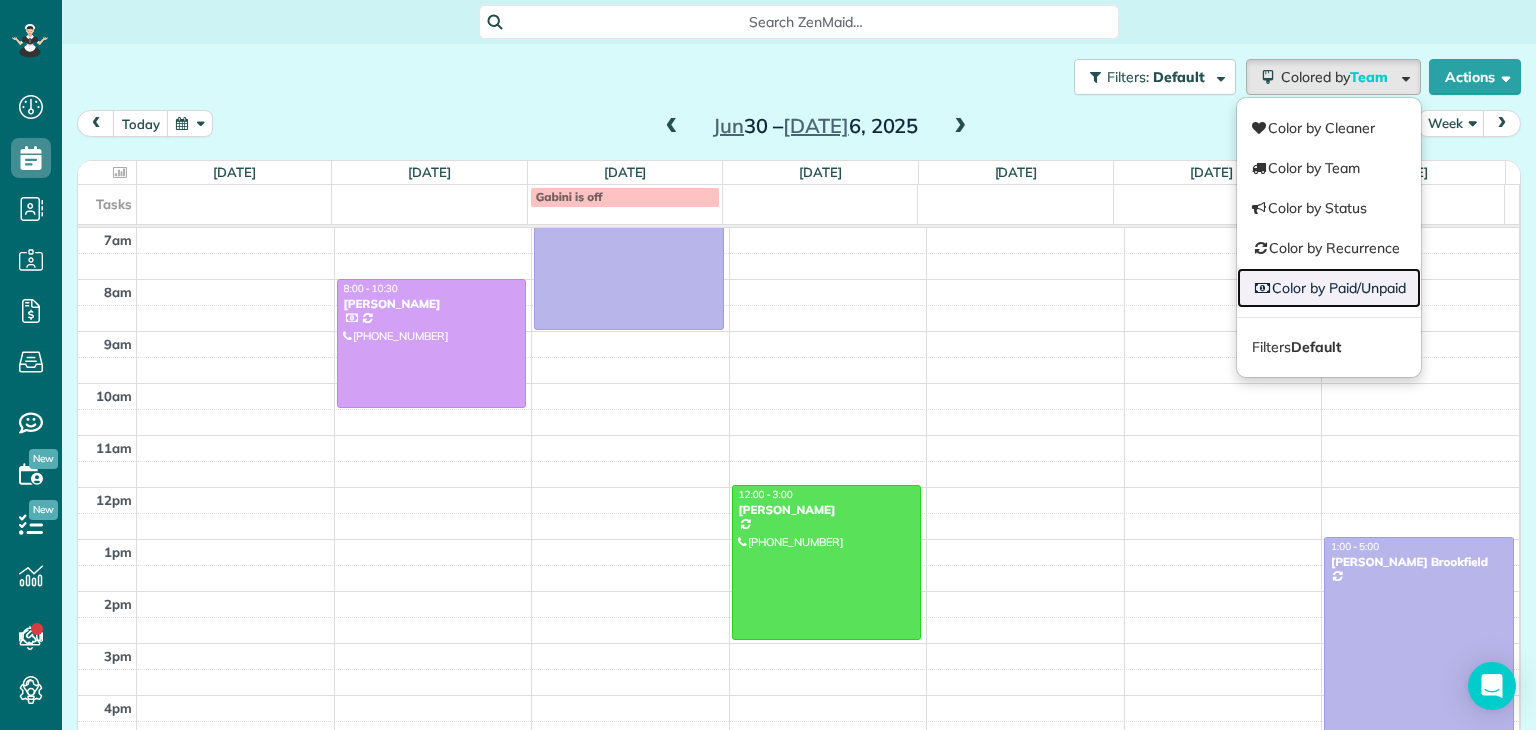 click on "Color by Paid/Unpaid" at bounding box center (1329, 288) 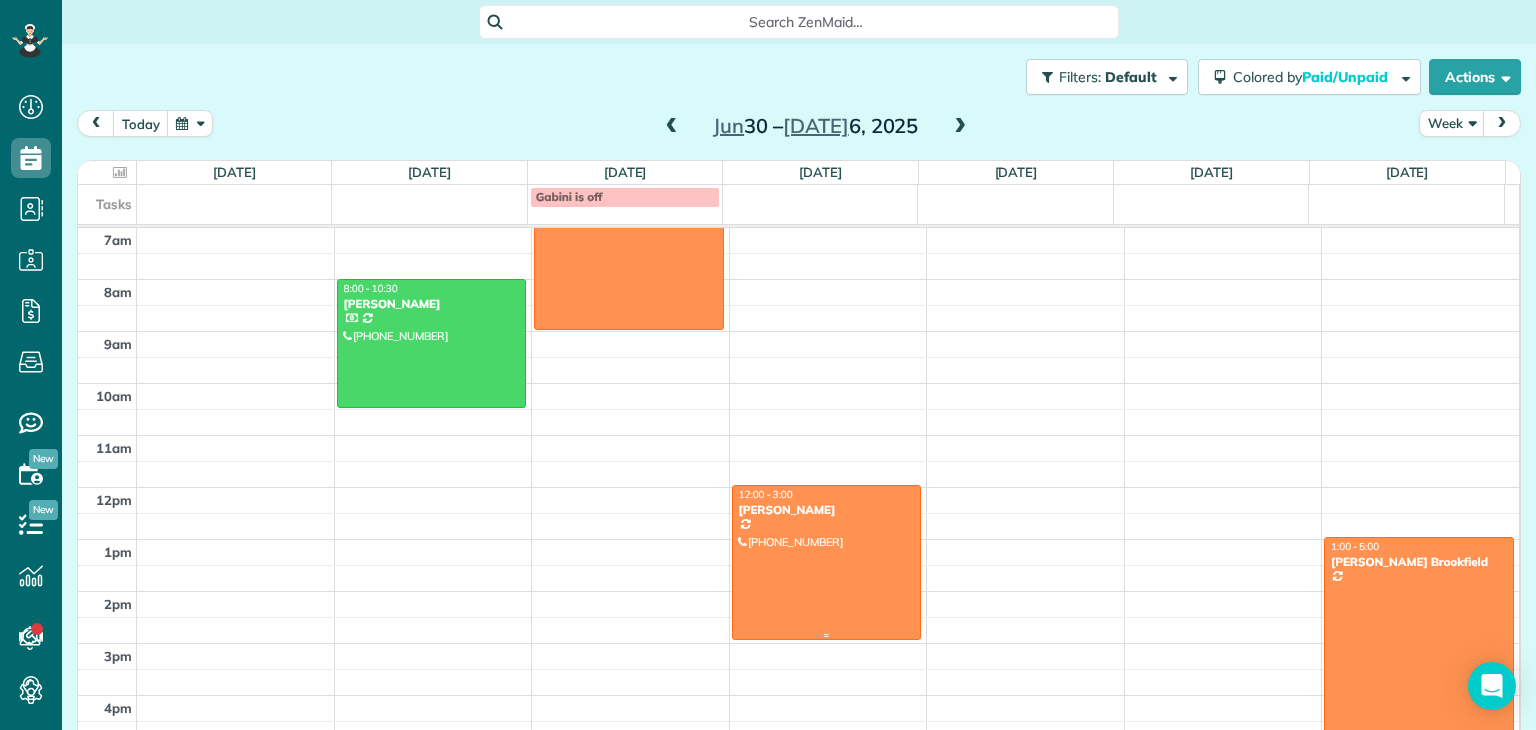 click at bounding box center [827, 562] 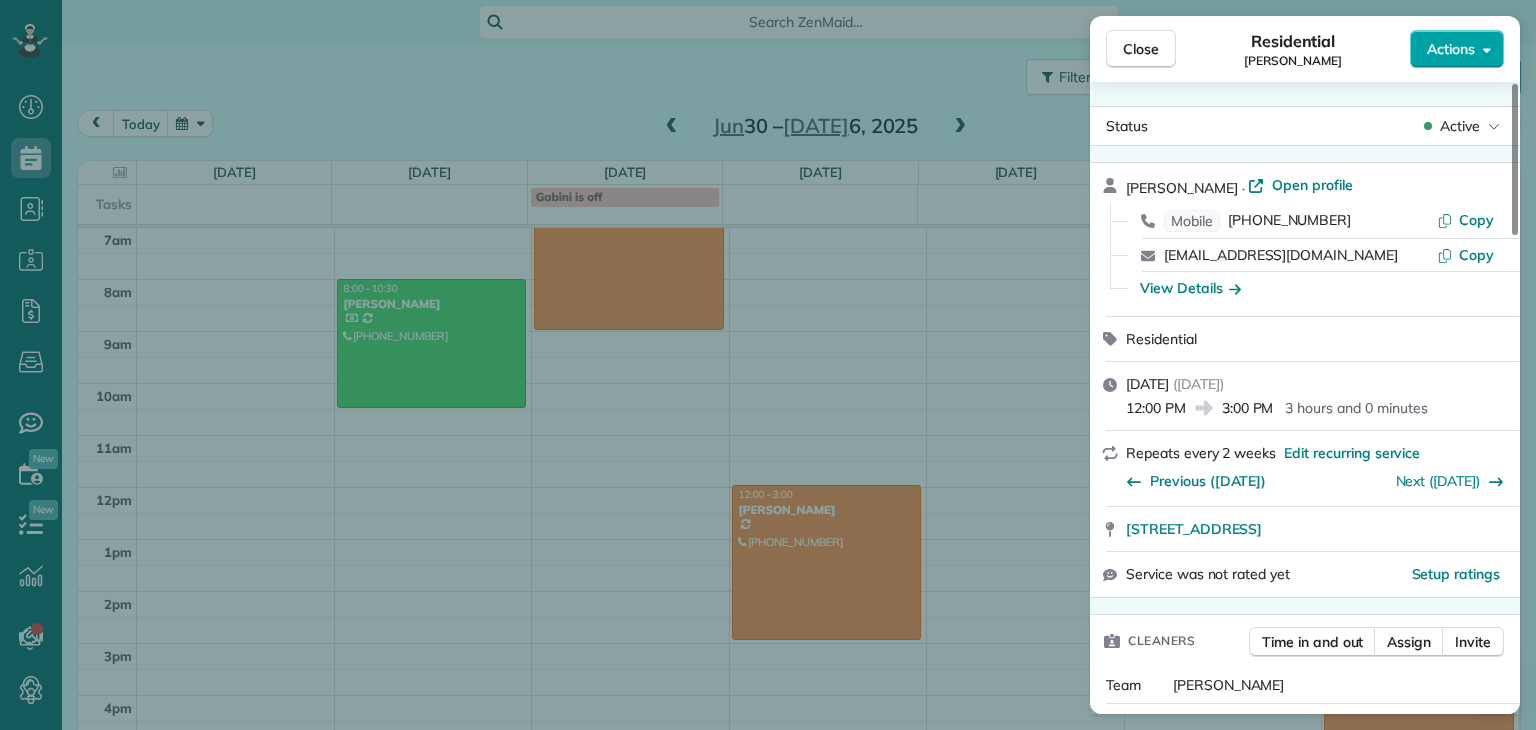 click on "Actions" at bounding box center [1457, 49] 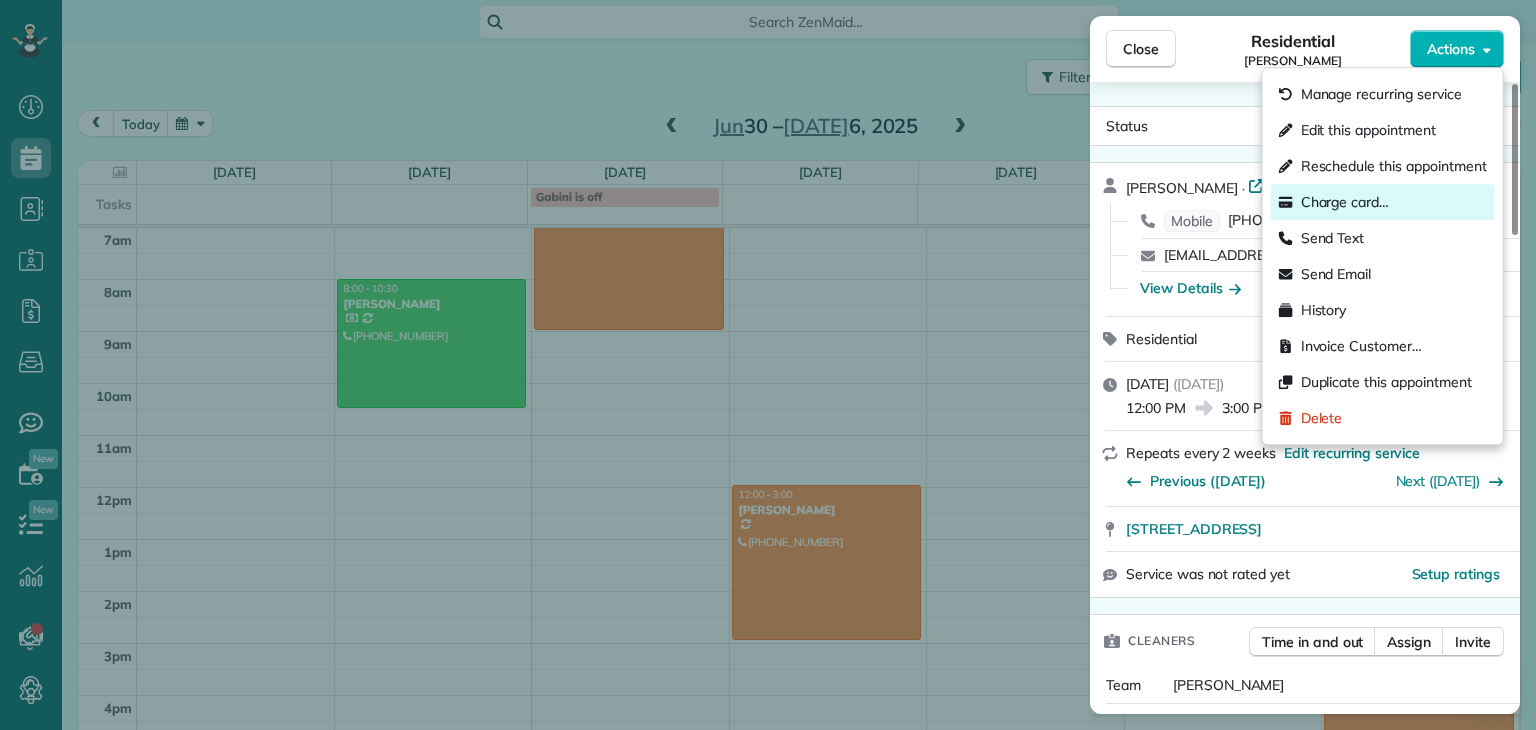 click on "Charge card…" at bounding box center [1345, 202] 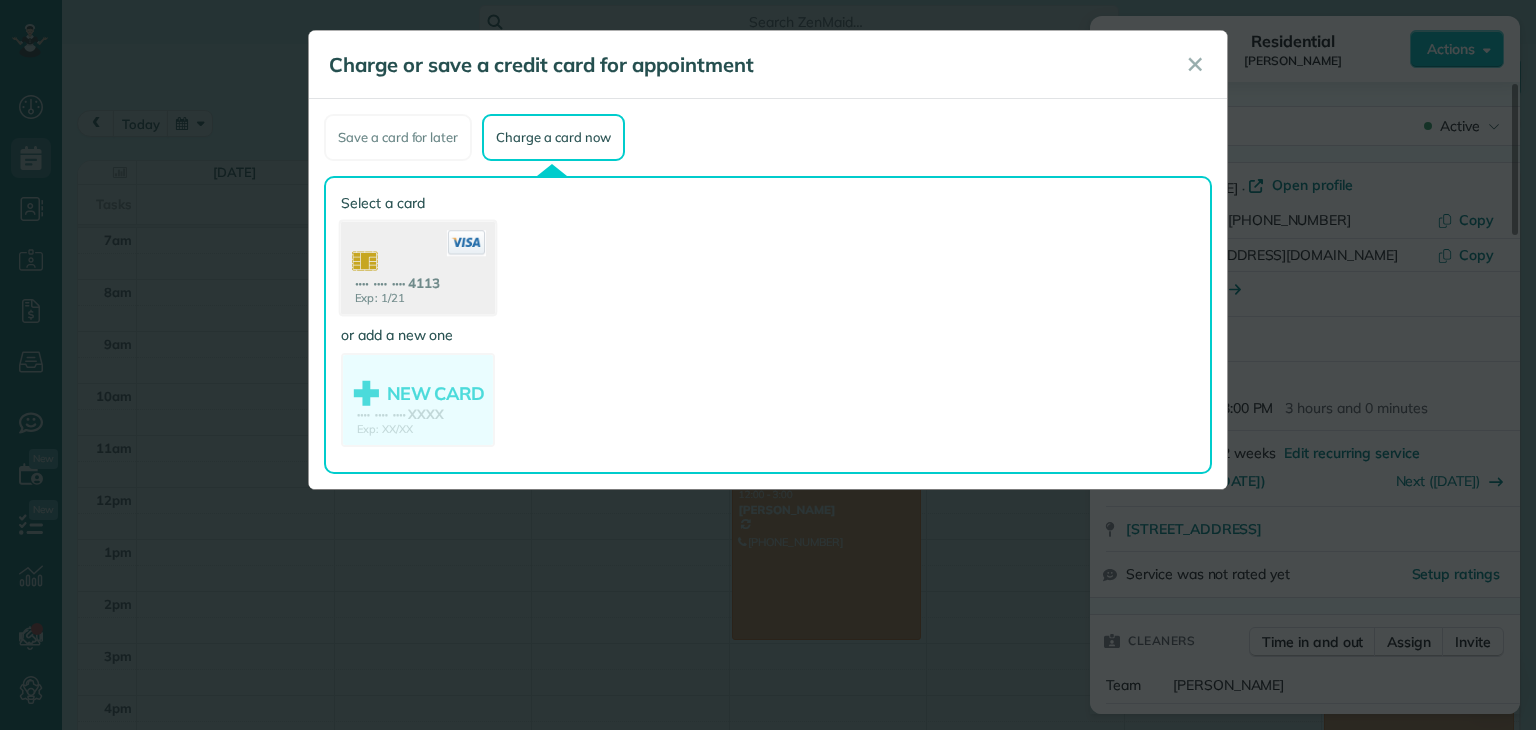 click 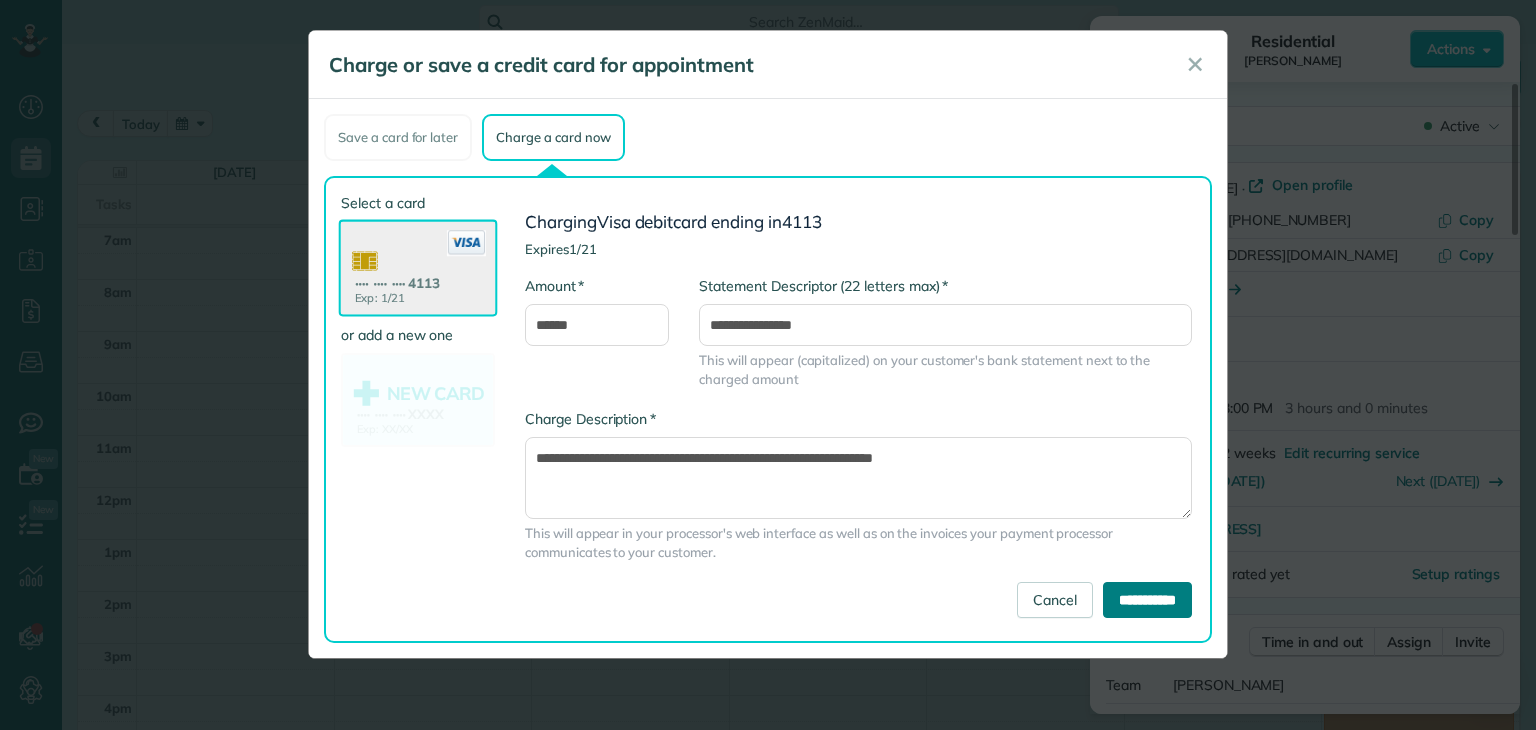 click on "**********" at bounding box center (1147, 600) 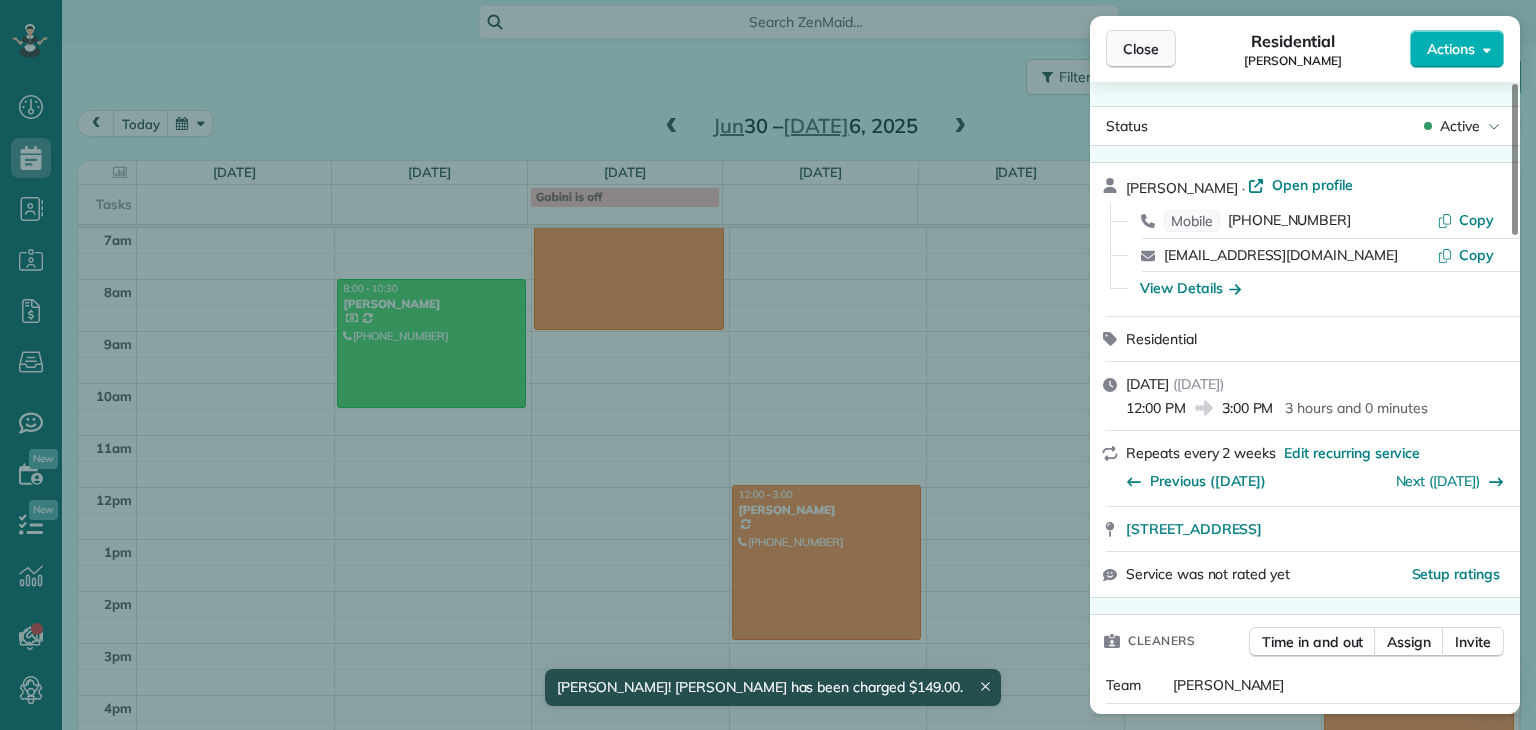 click on "Close" at bounding box center [1141, 49] 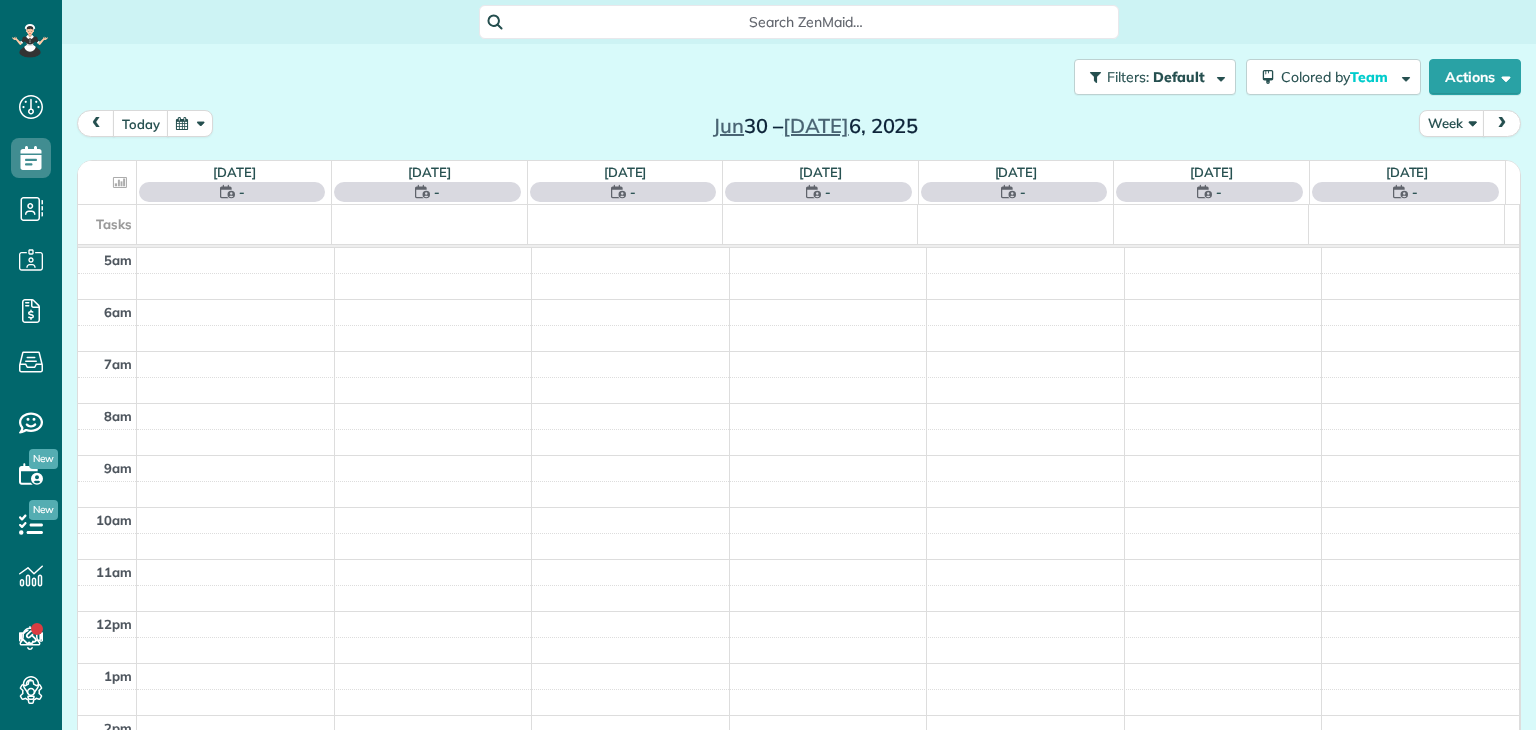 scroll, scrollTop: 0, scrollLeft: 0, axis: both 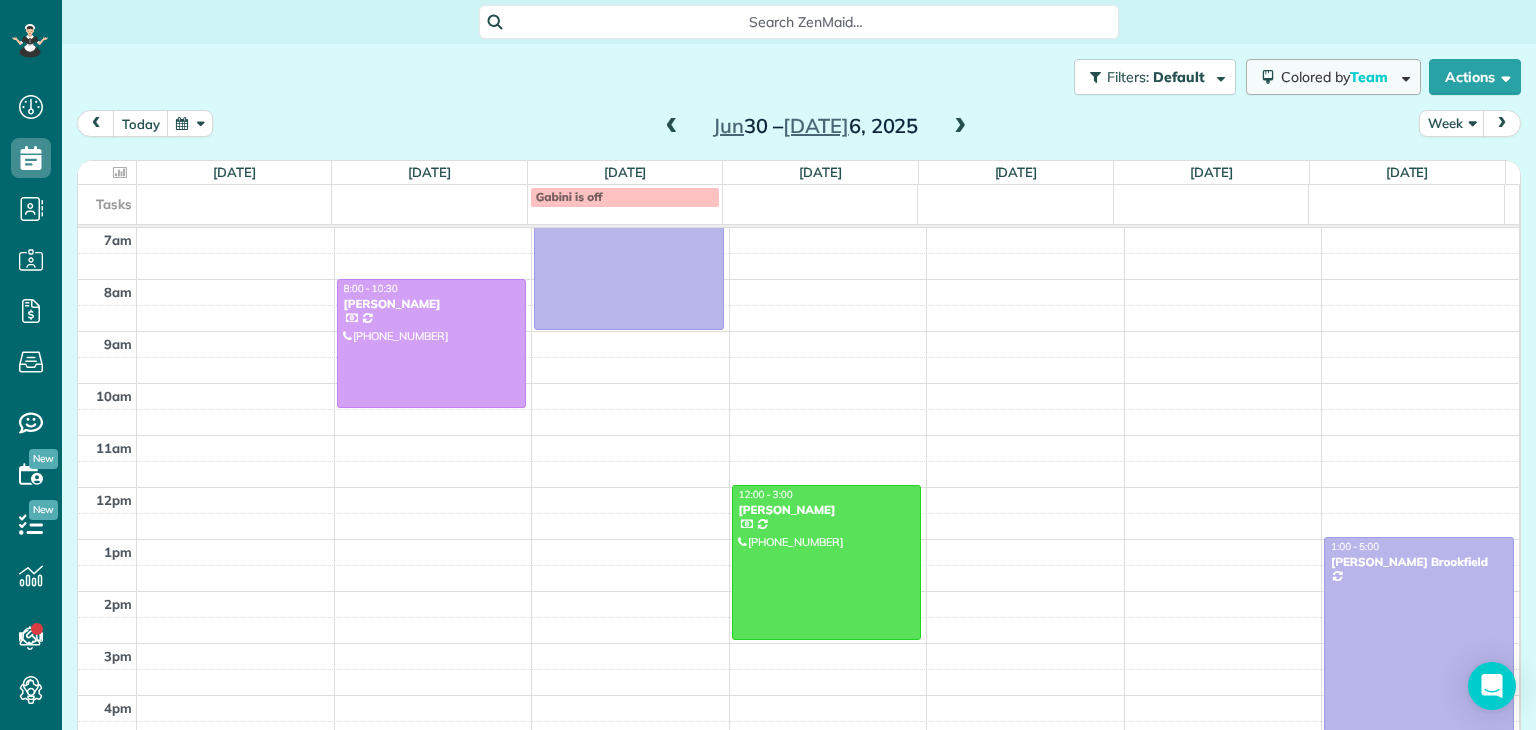 click on "Colored by  Team" at bounding box center [1333, 77] 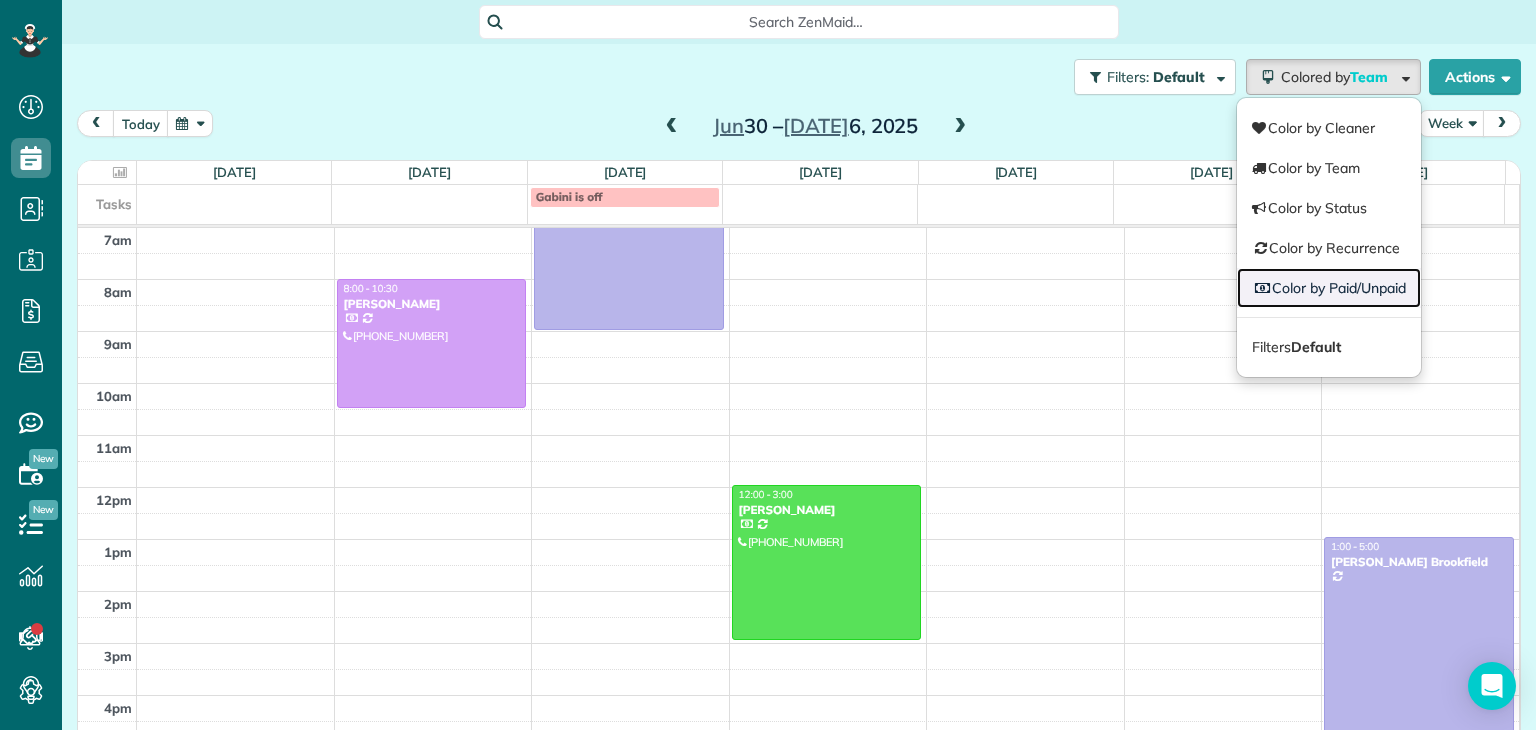 click on "Color by Paid/Unpaid" at bounding box center (1329, 288) 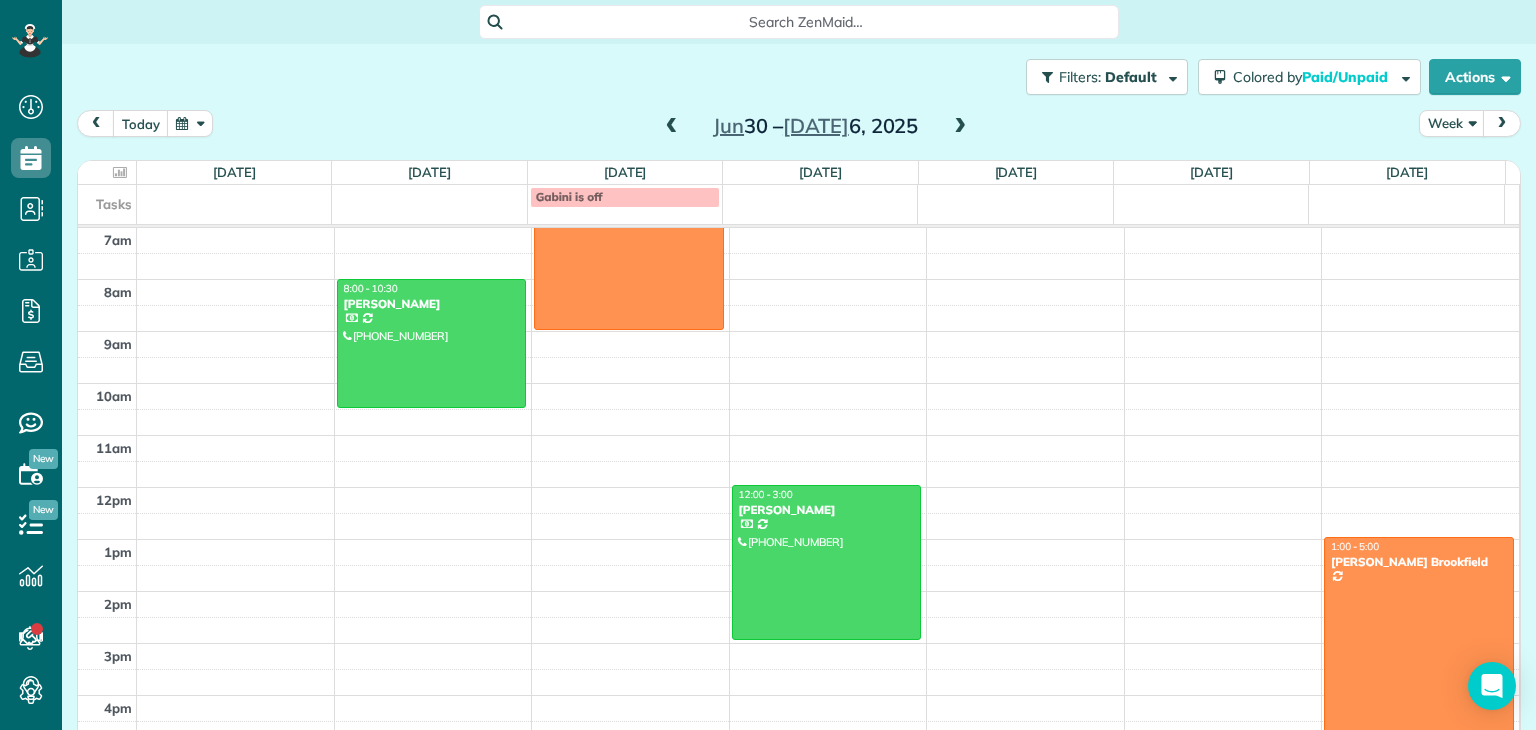 click at bounding box center (672, 127) 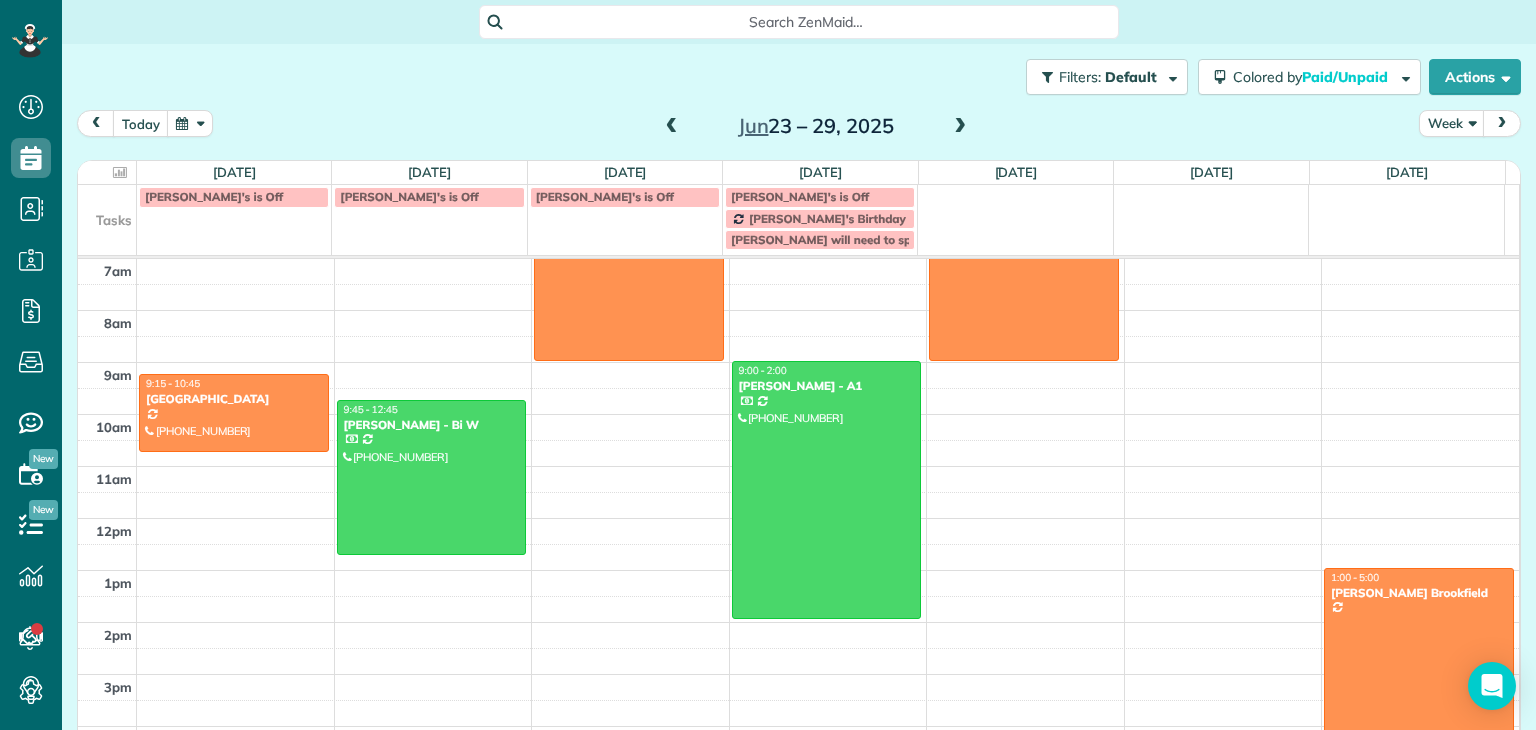 click at bounding box center [672, 127] 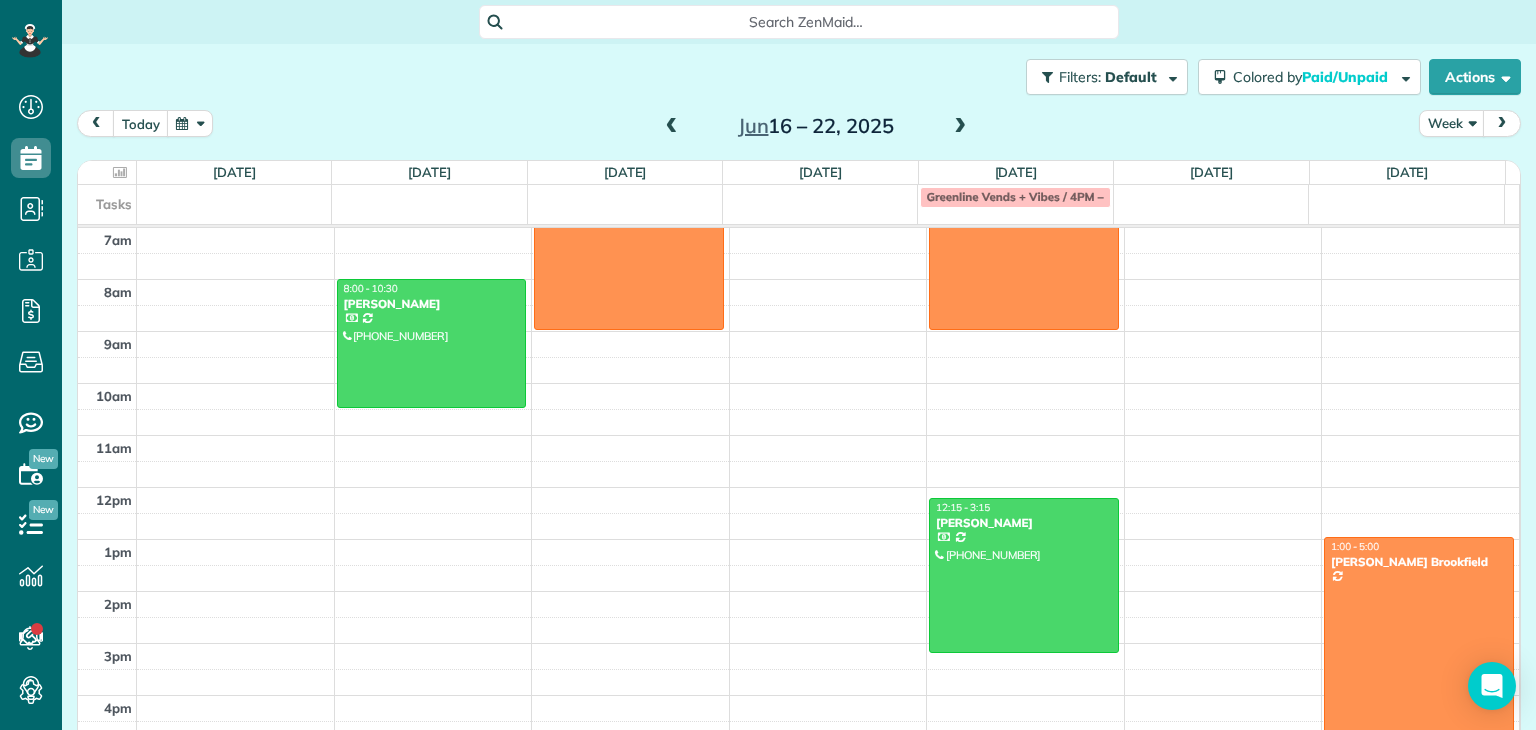 click at bounding box center (960, 127) 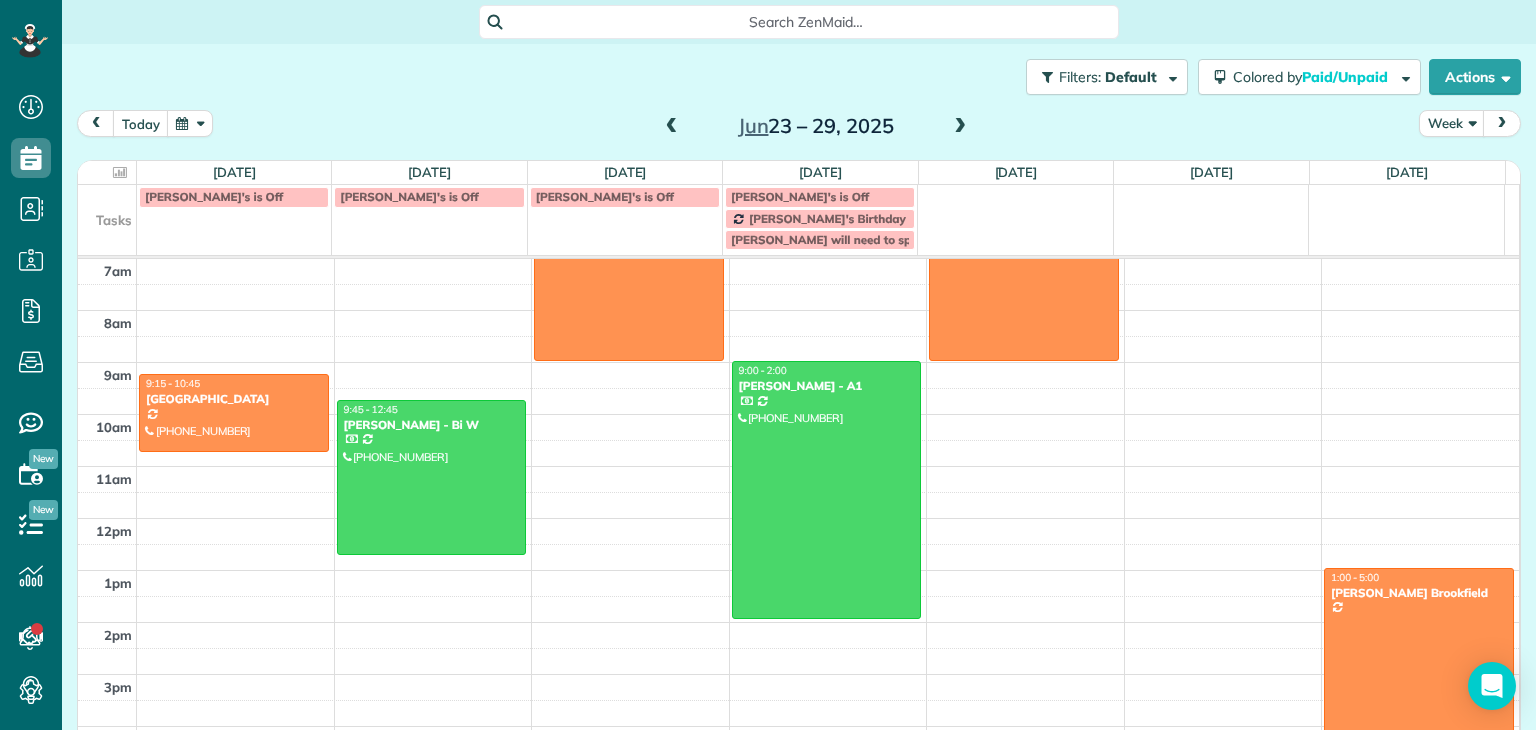 click at bounding box center (960, 127) 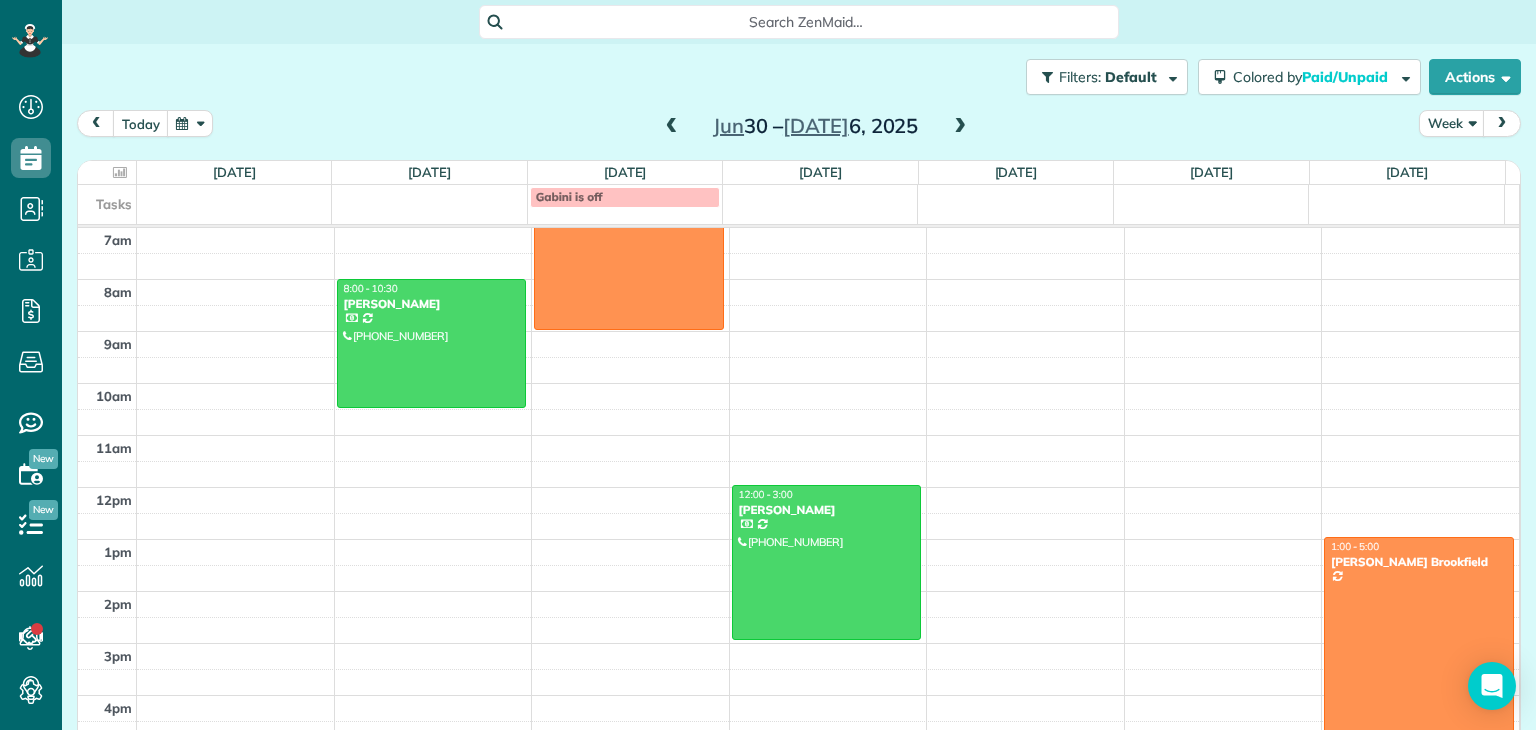 click at bounding box center [960, 127] 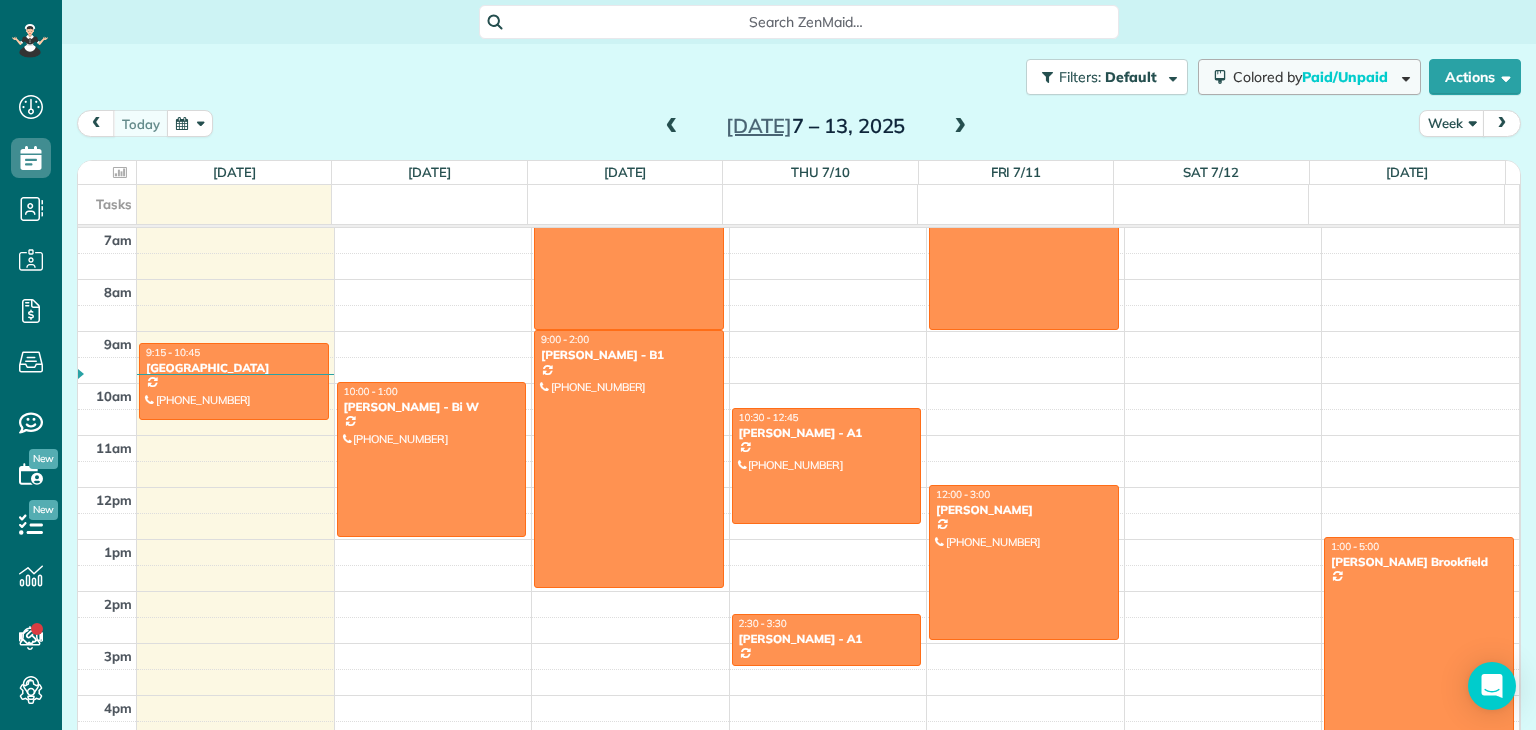 click on "Colored by  Paid/Unpaid" at bounding box center (1314, 77) 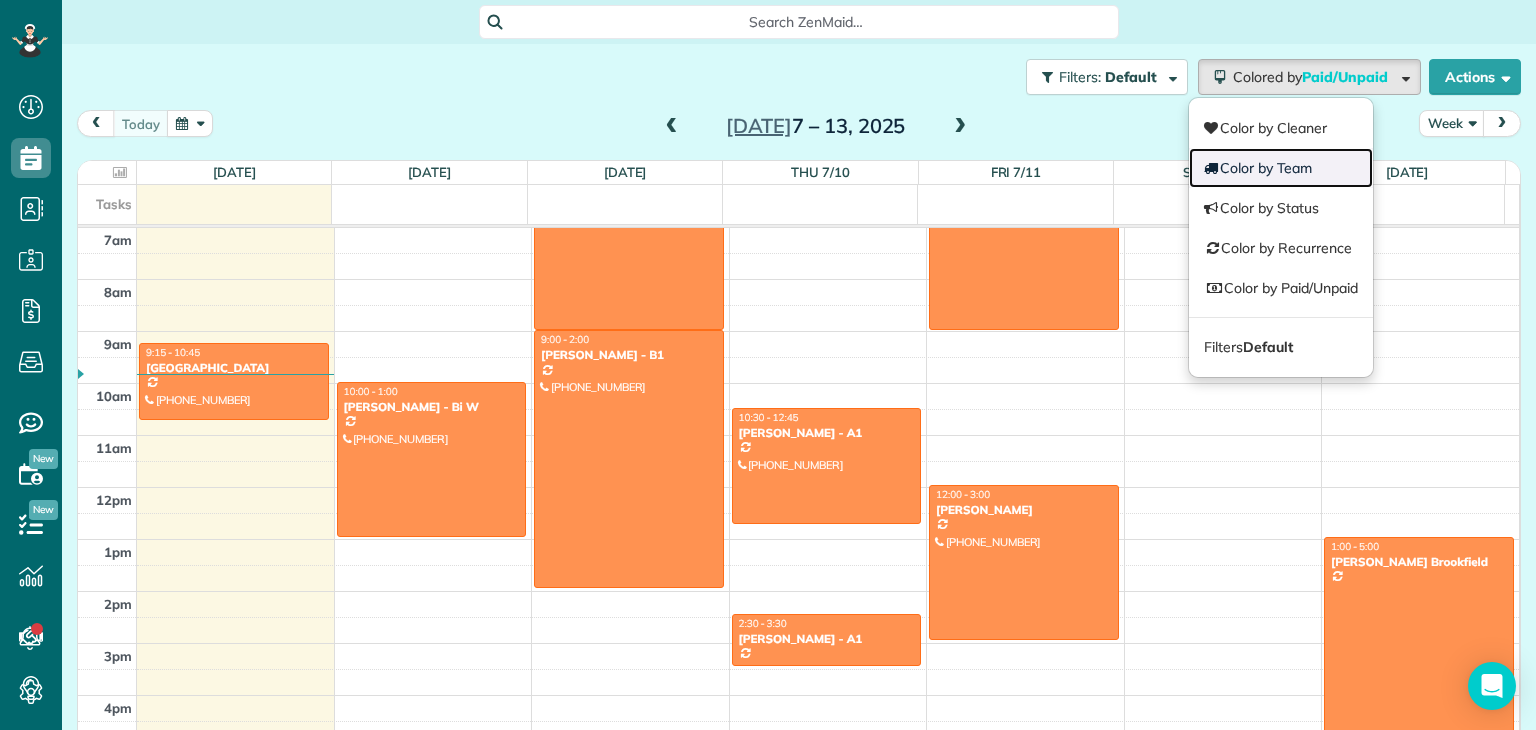 click on "Color by Team" at bounding box center (1281, 168) 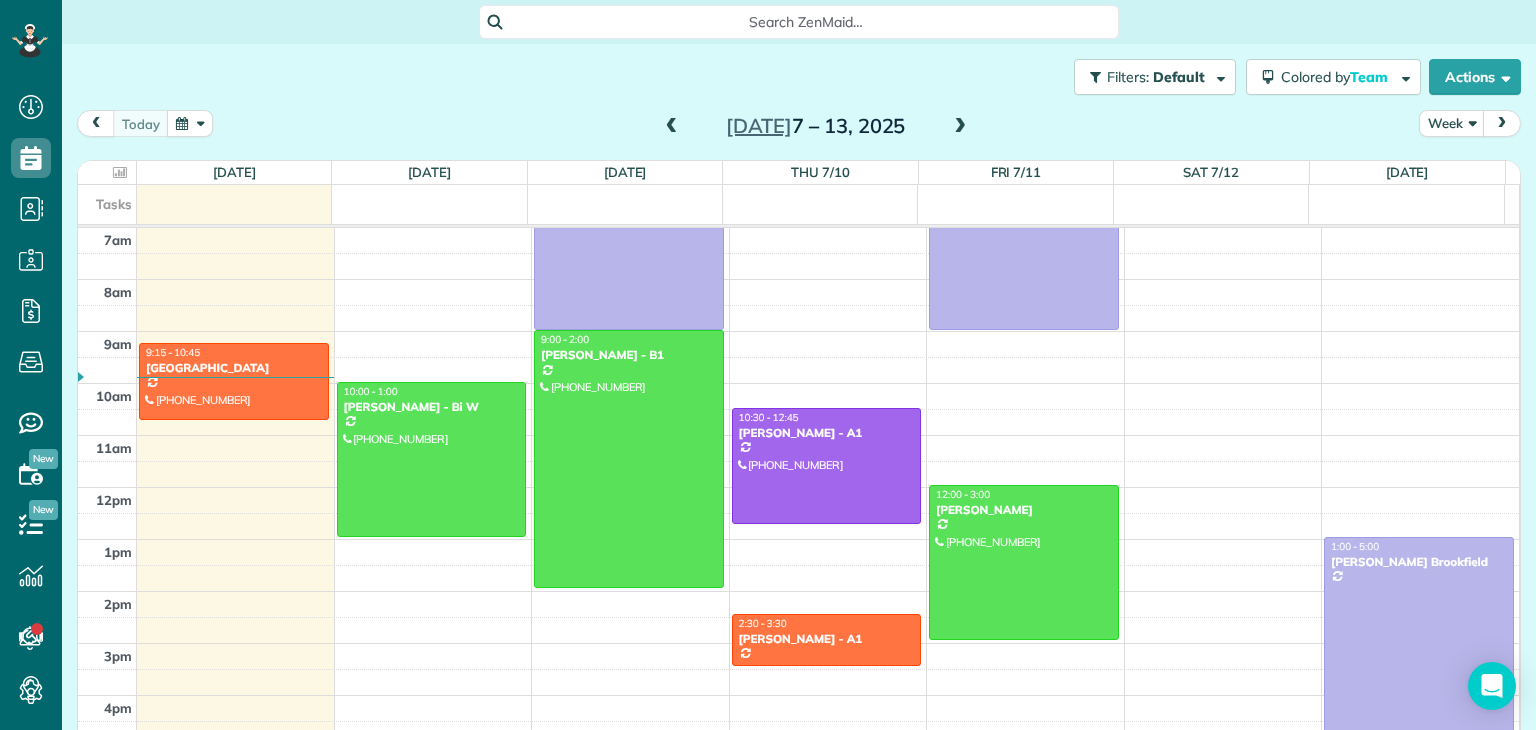 click at bounding box center (960, 127) 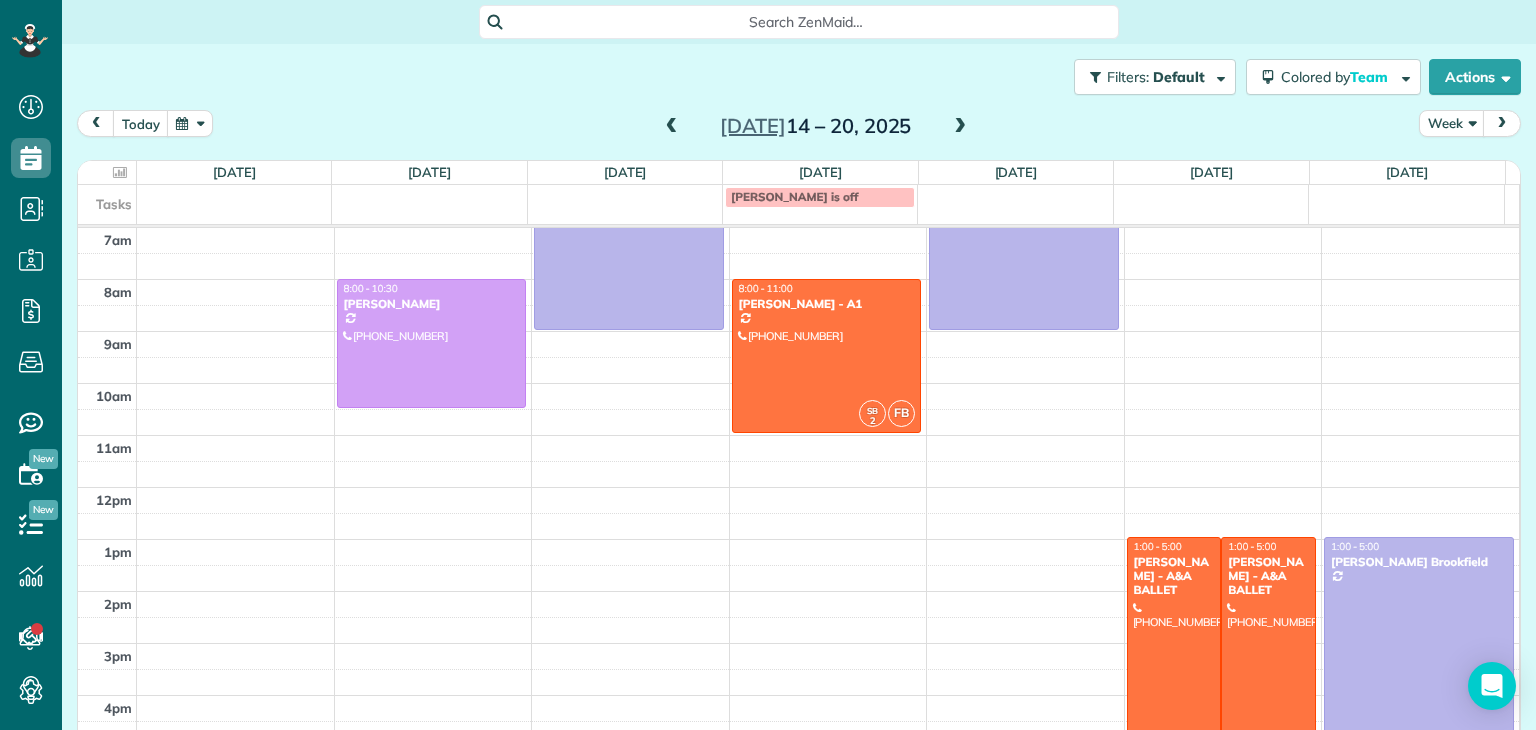 click at bounding box center (960, 127) 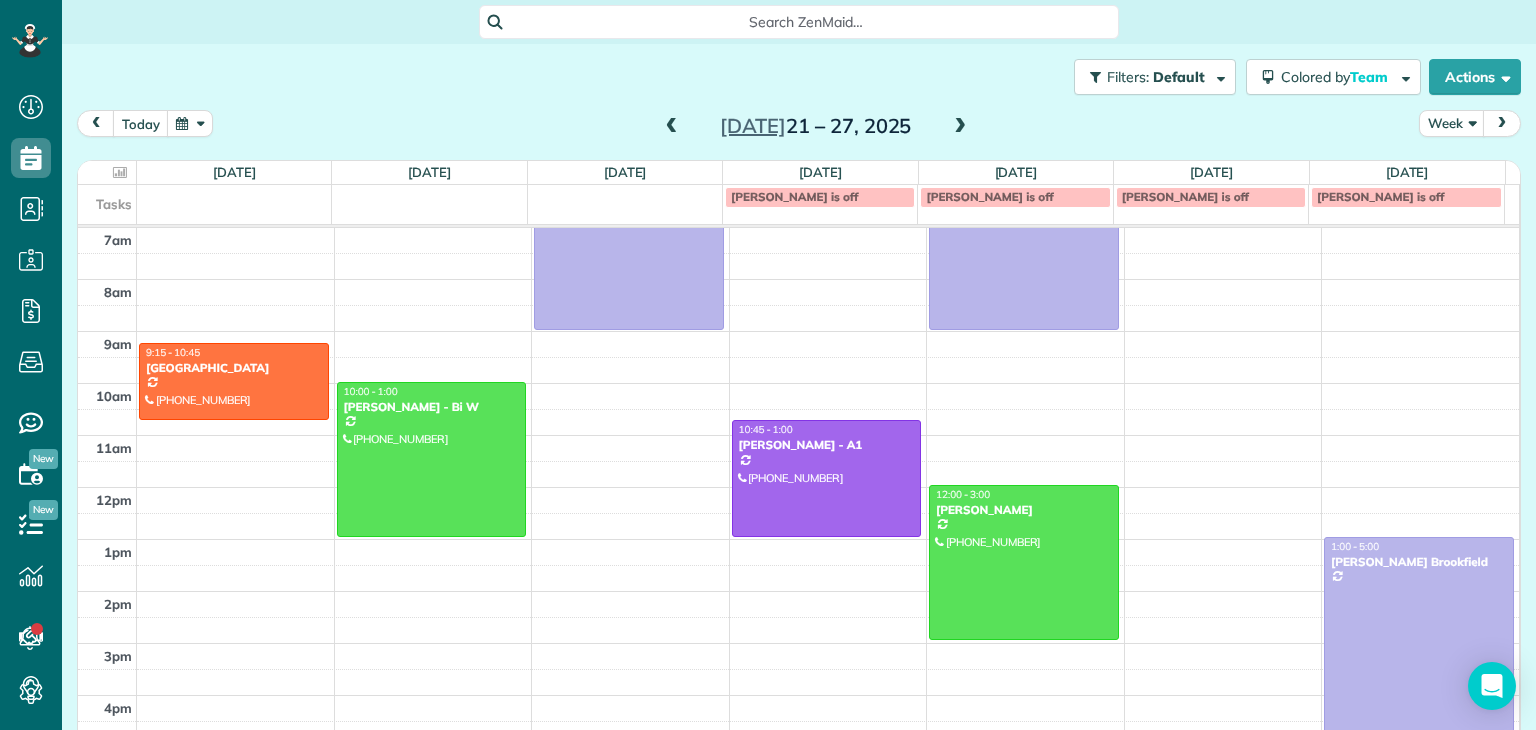click at bounding box center (960, 127) 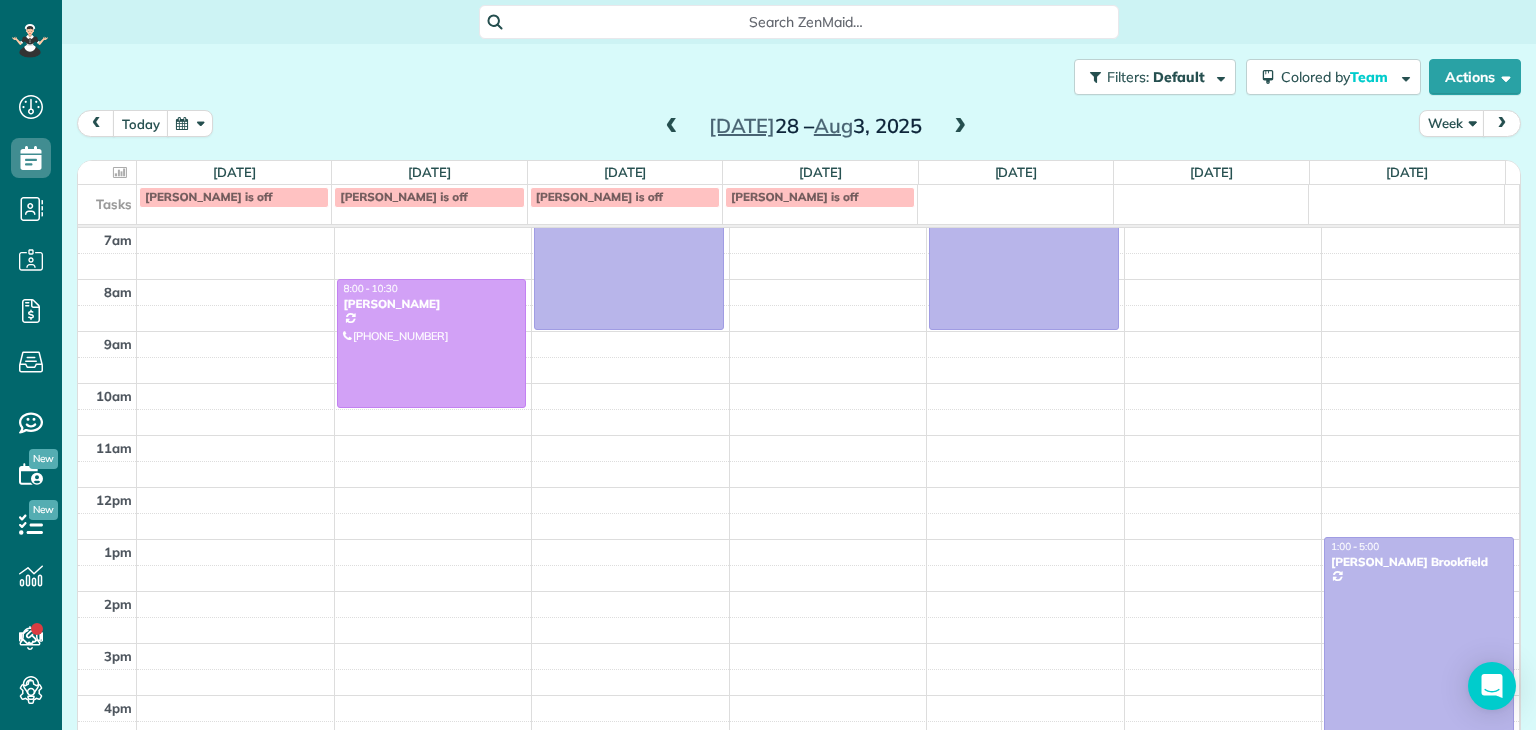 click at bounding box center [960, 127] 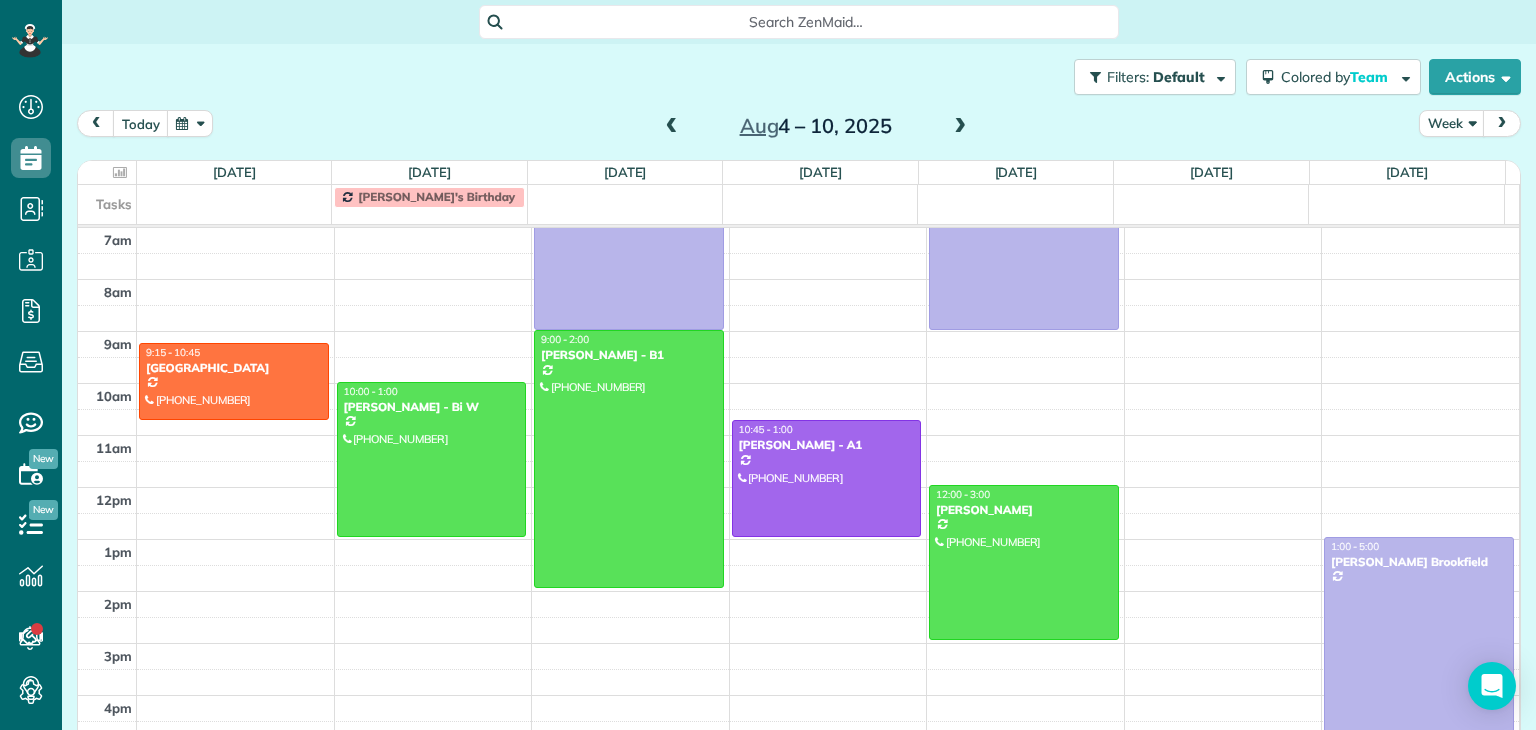 click at bounding box center (960, 127) 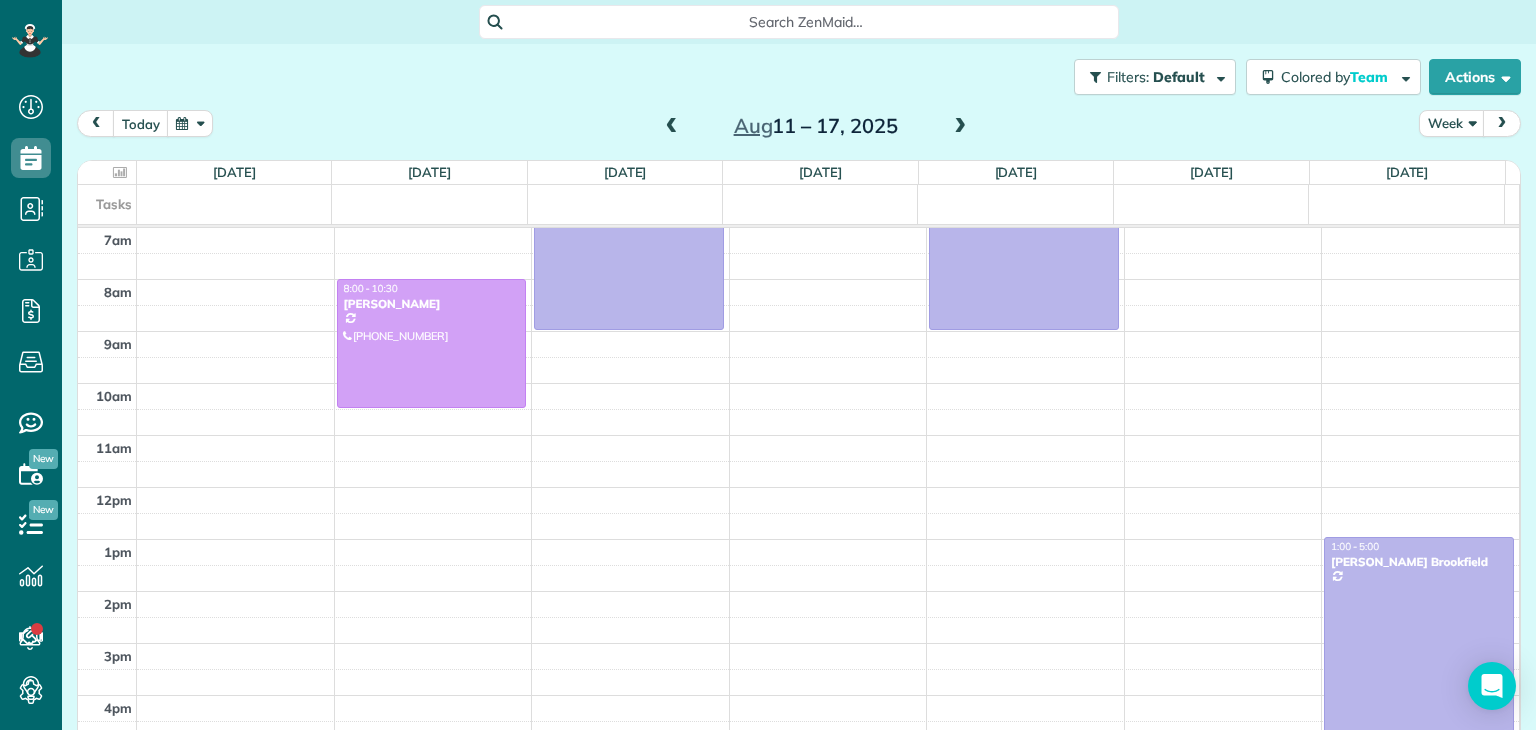 click at bounding box center (960, 127) 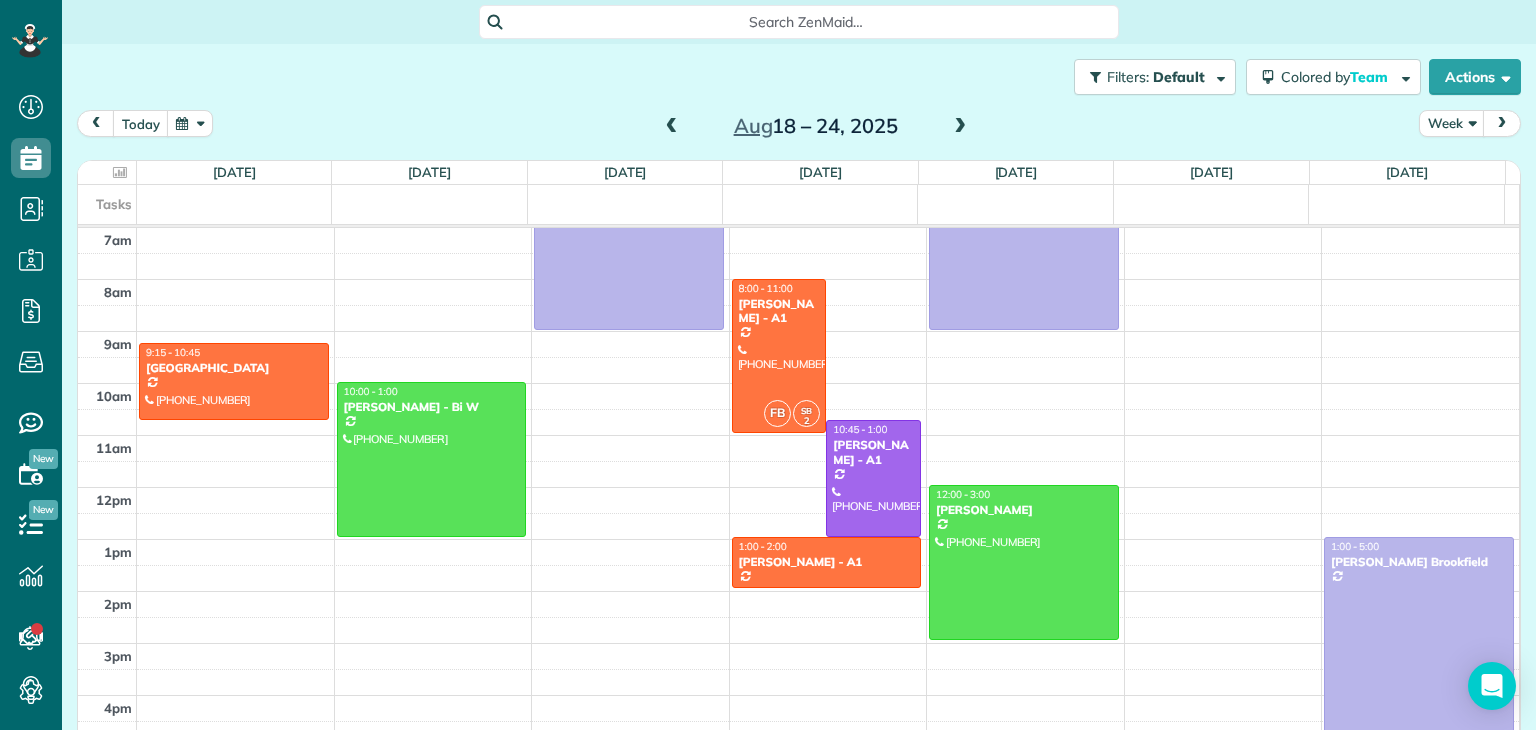 click at bounding box center (960, 127) 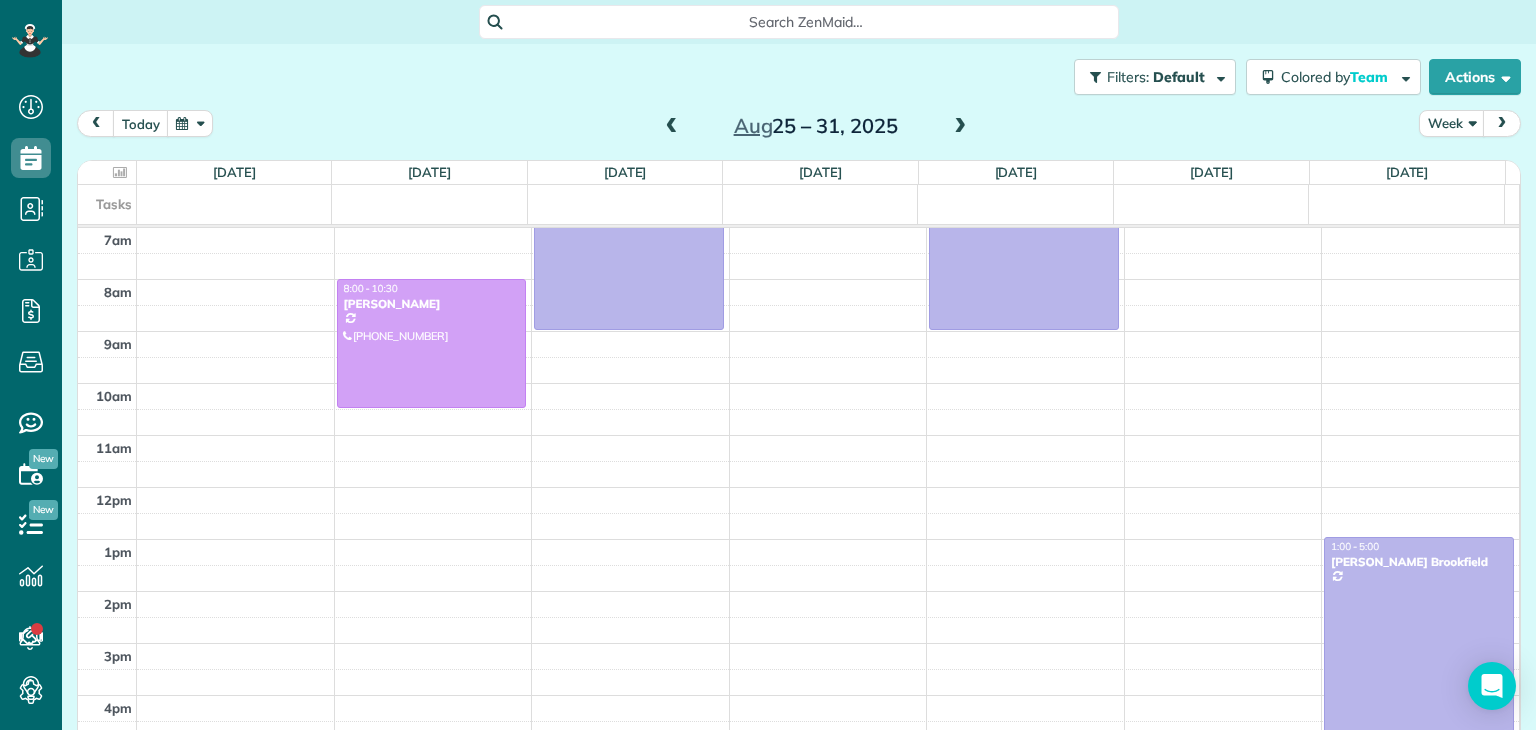 click at bounding box center [672, 127] 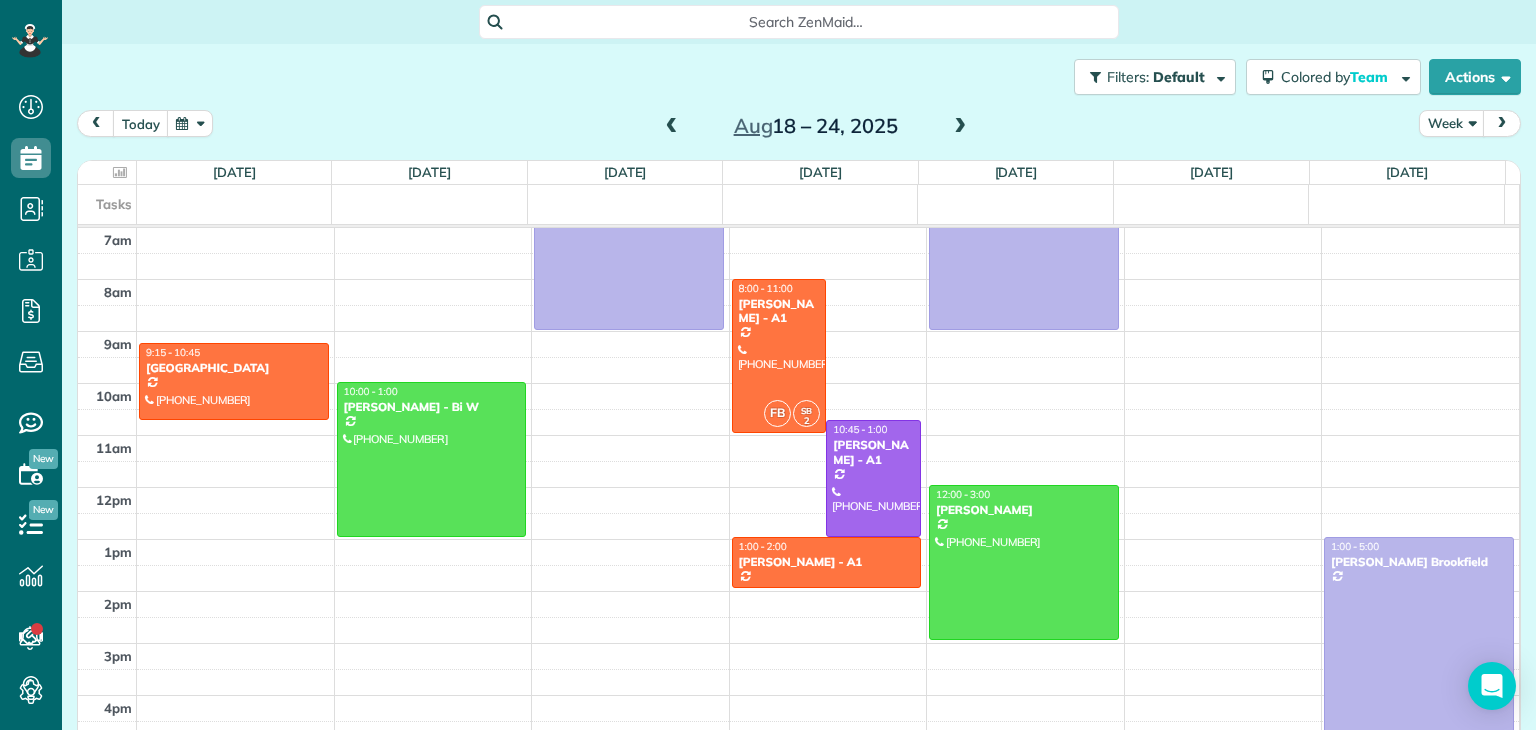 click at bounding box center [672, 127] 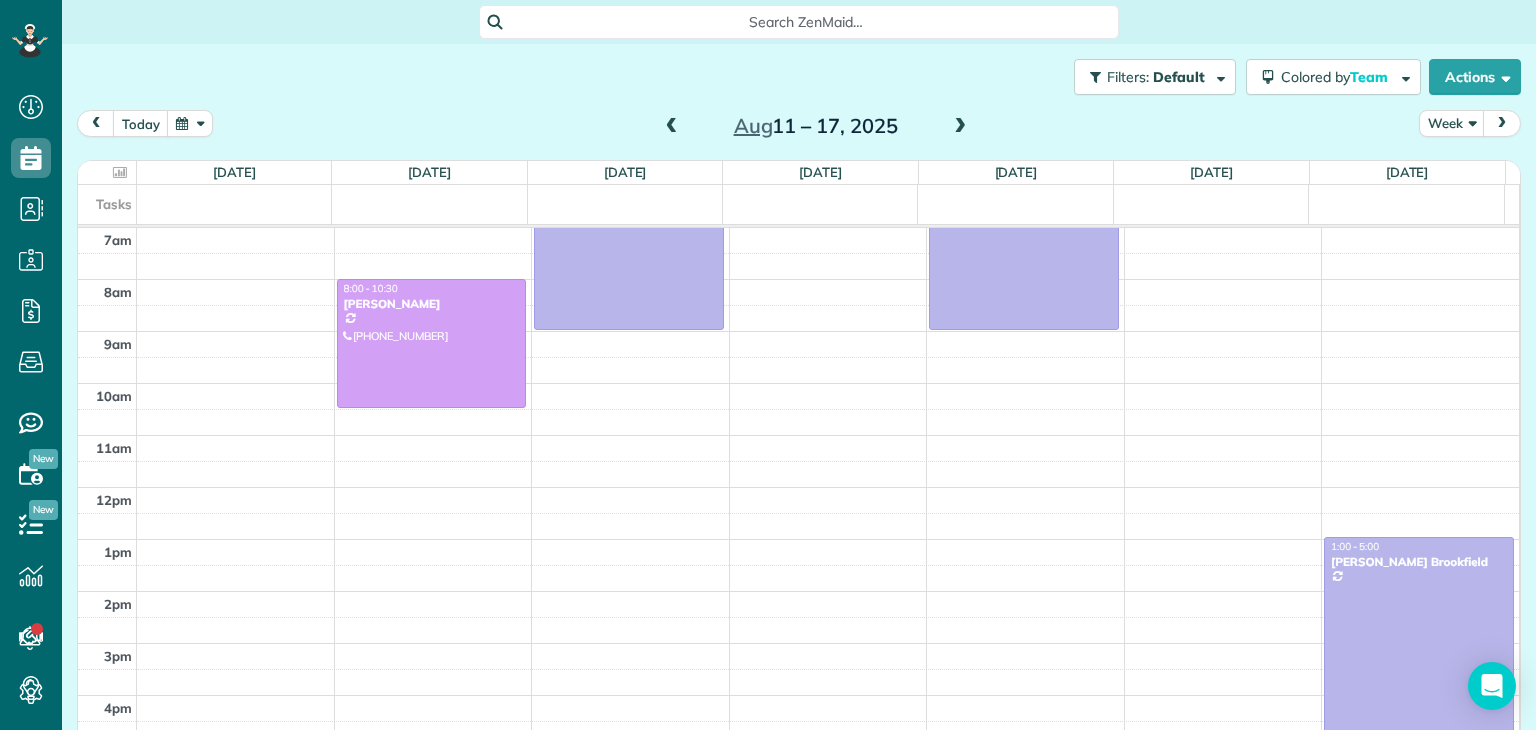 click at bounding box center [672, 127] 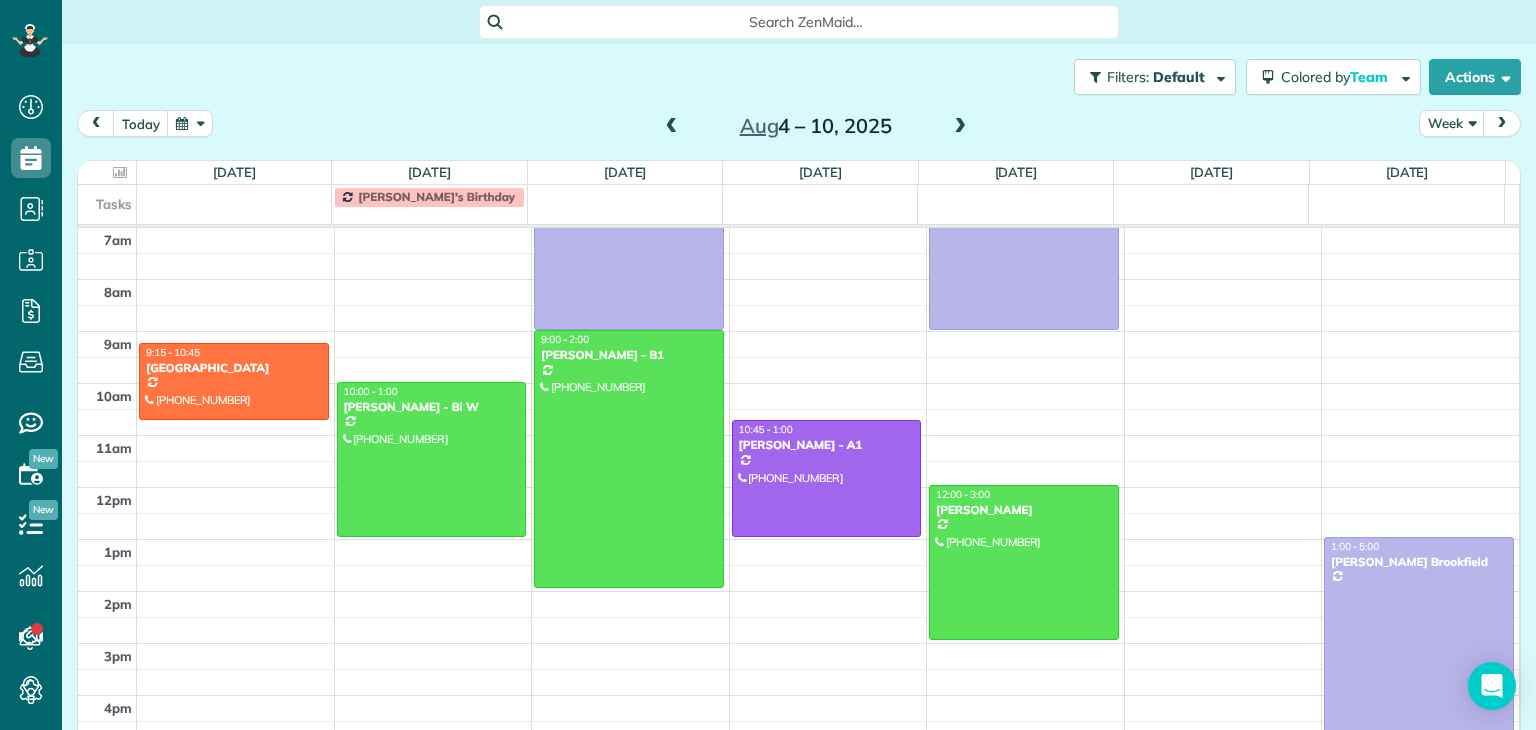click at bounding box center [672, 127] 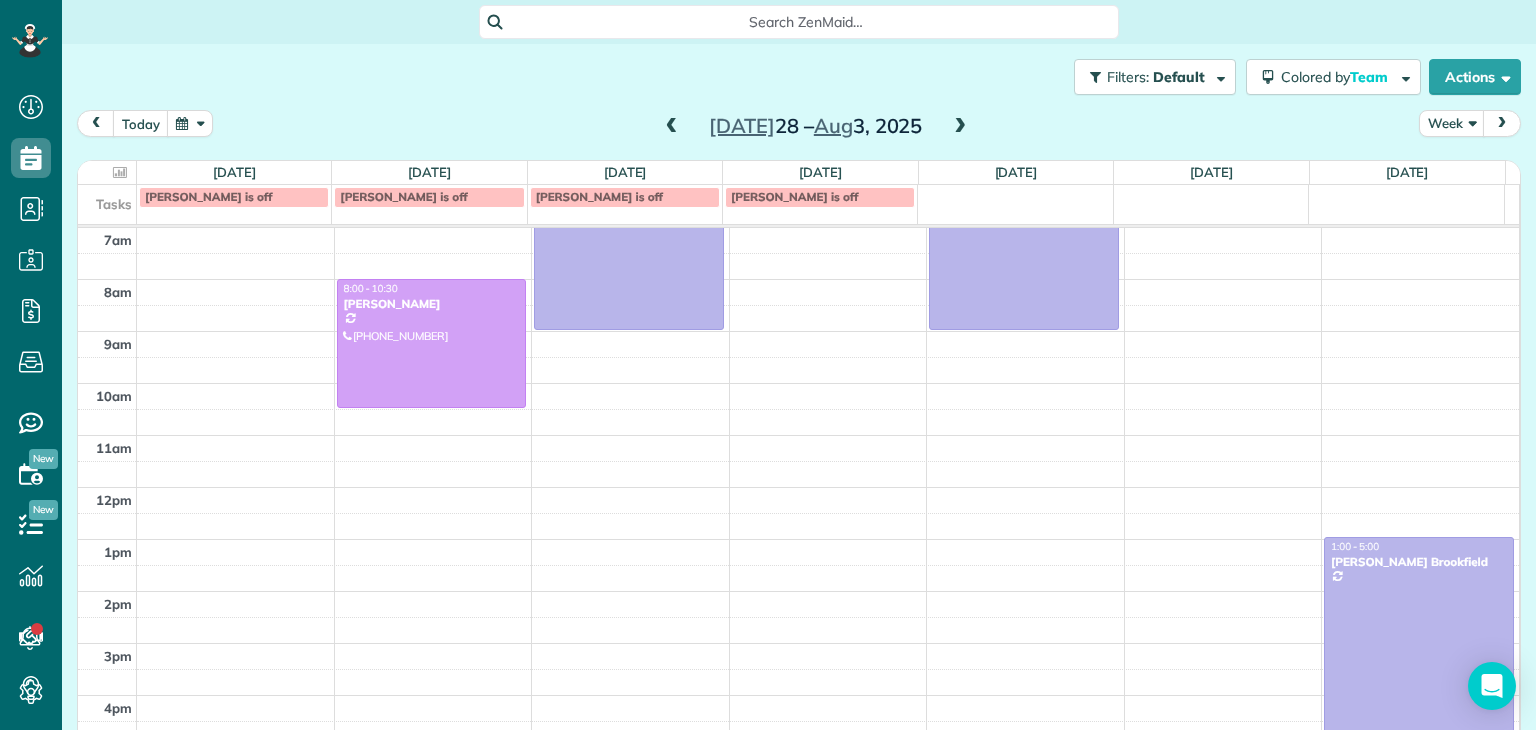 click at bounding box center [672, 127] 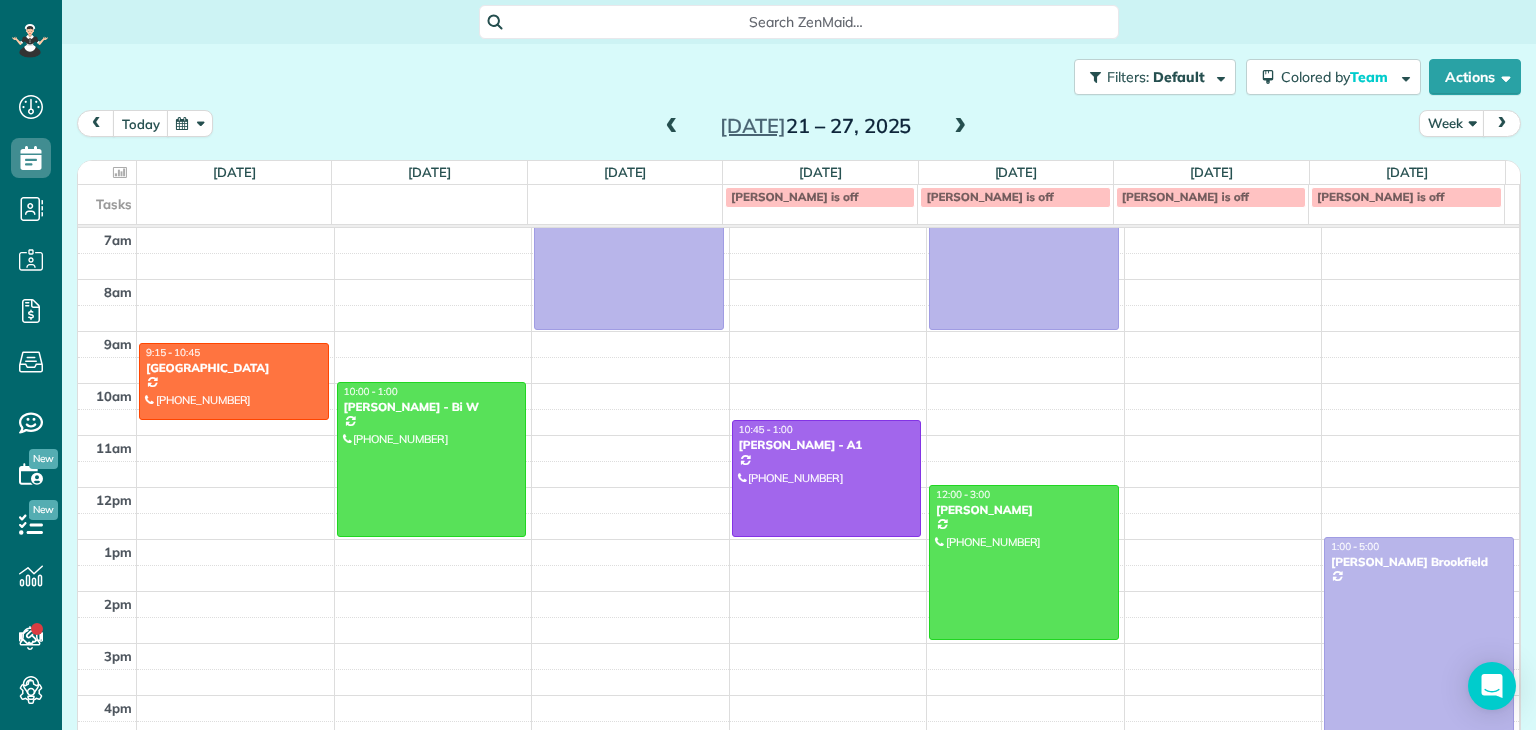 click at bounding box center [672, 127] 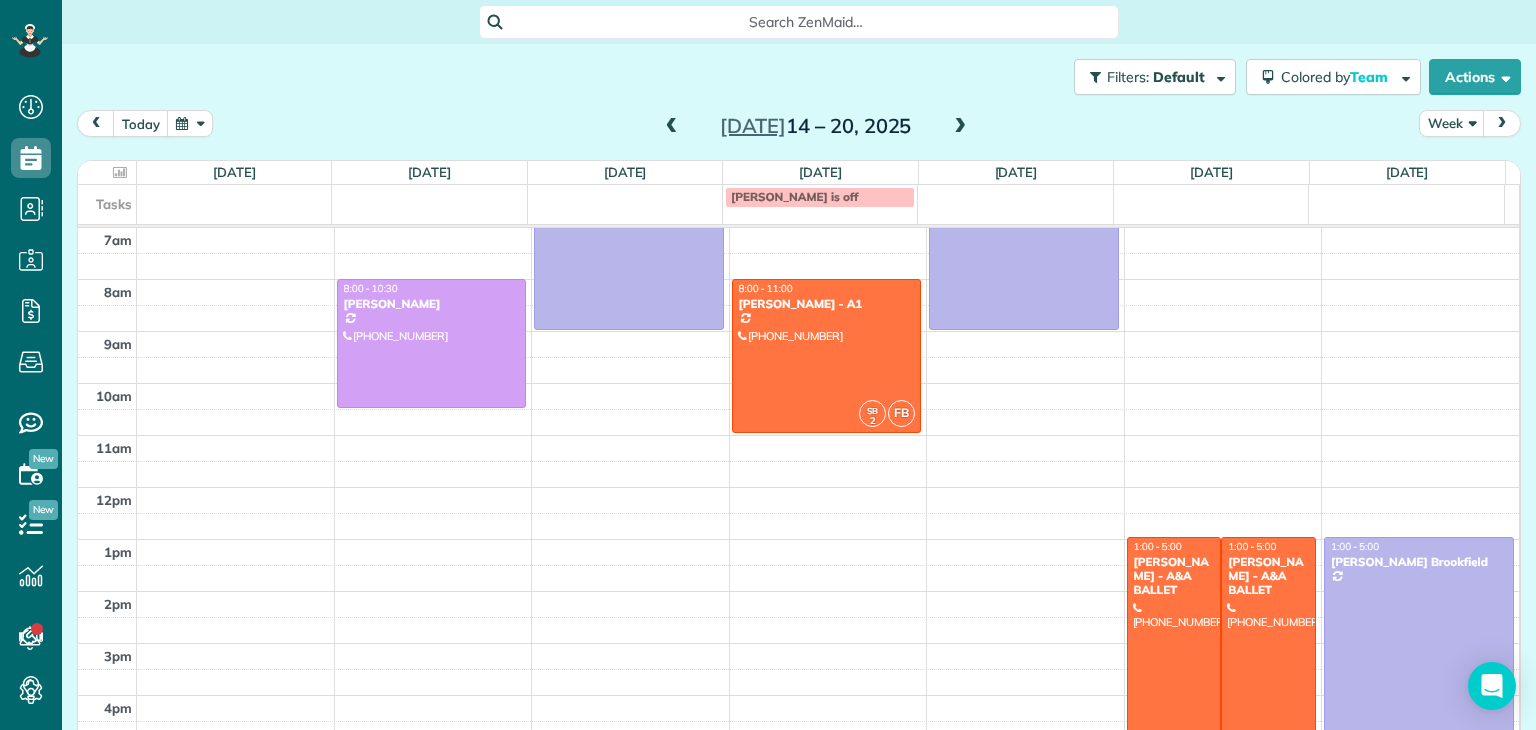 click at bounding box center [672, 127] 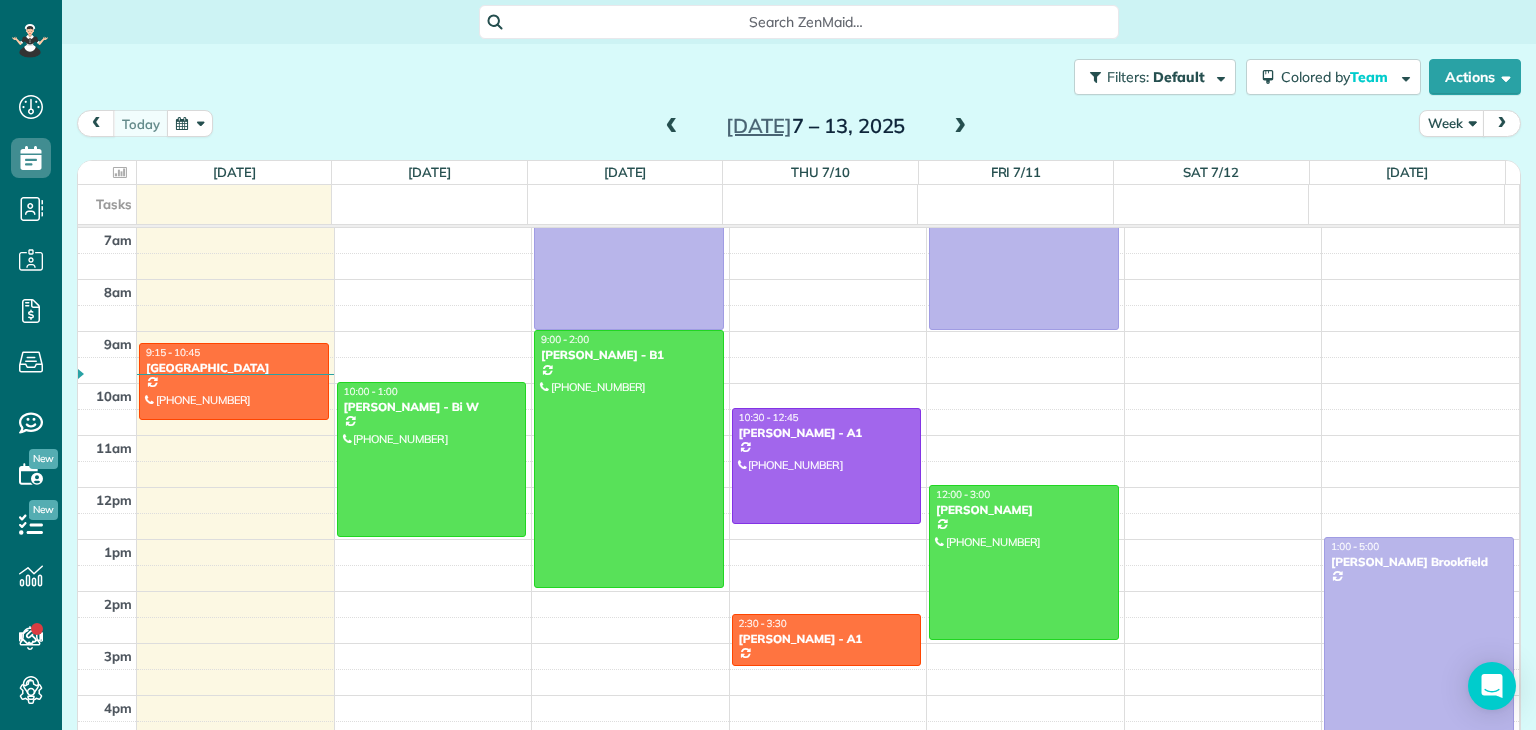 click at bounding box center (672, 127) 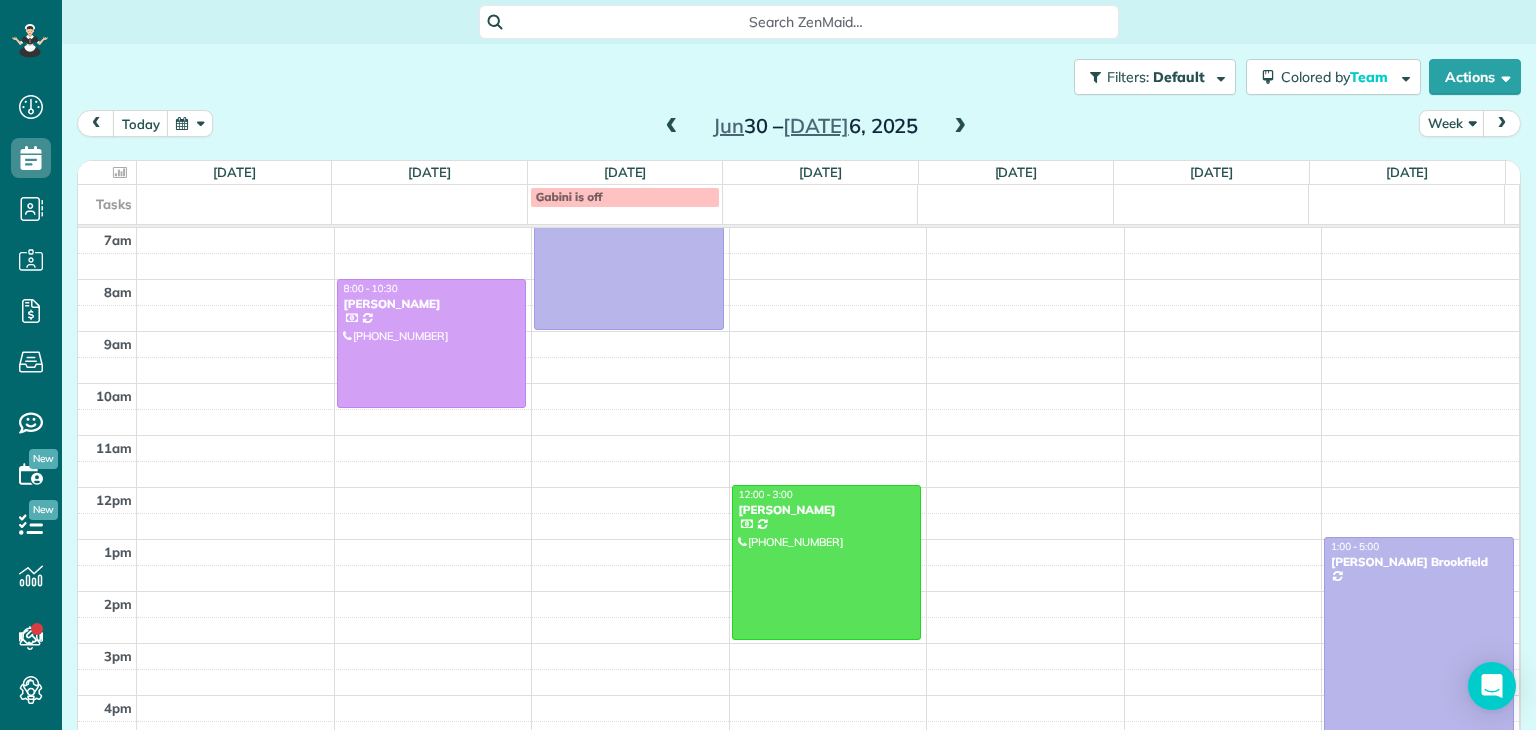 click at bounding box center (960, 127) 